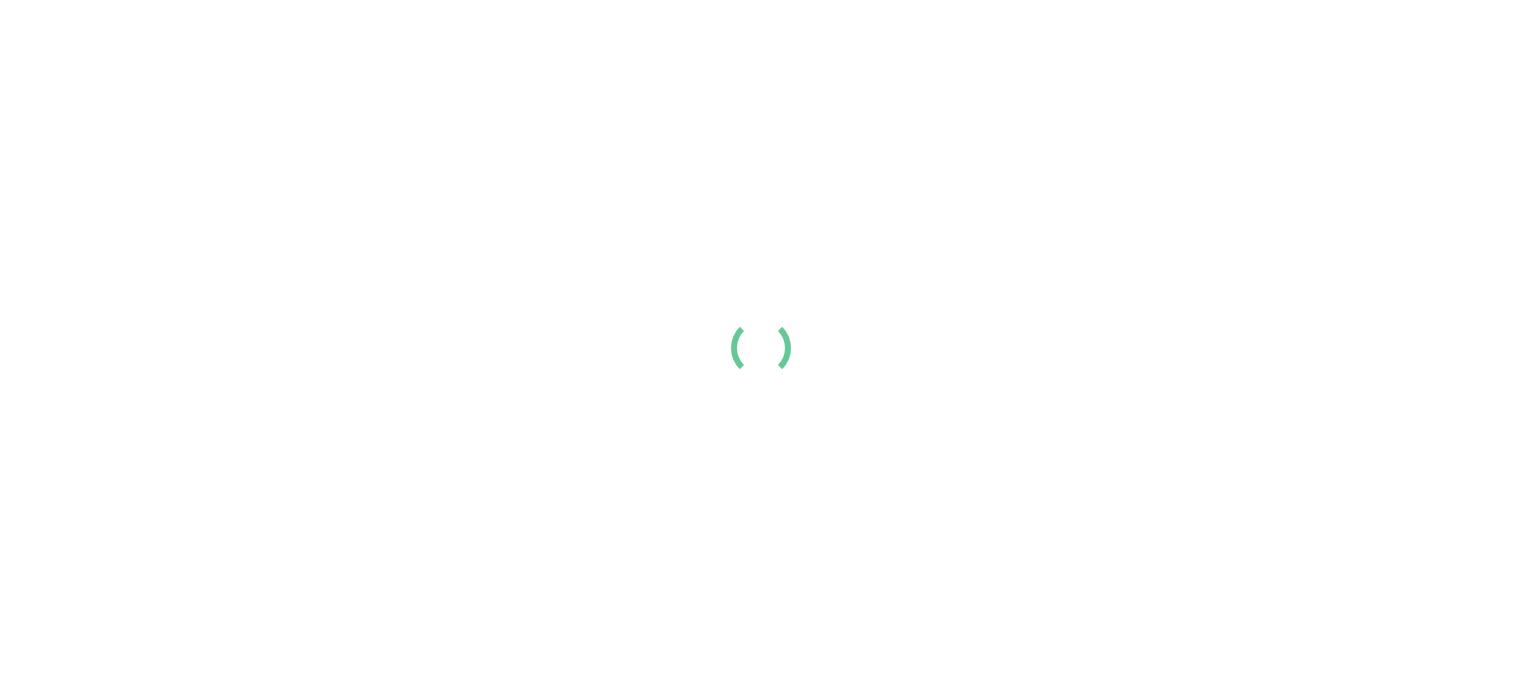 scroll, scrollTop: 0, scrollLeft: 0, axis: both 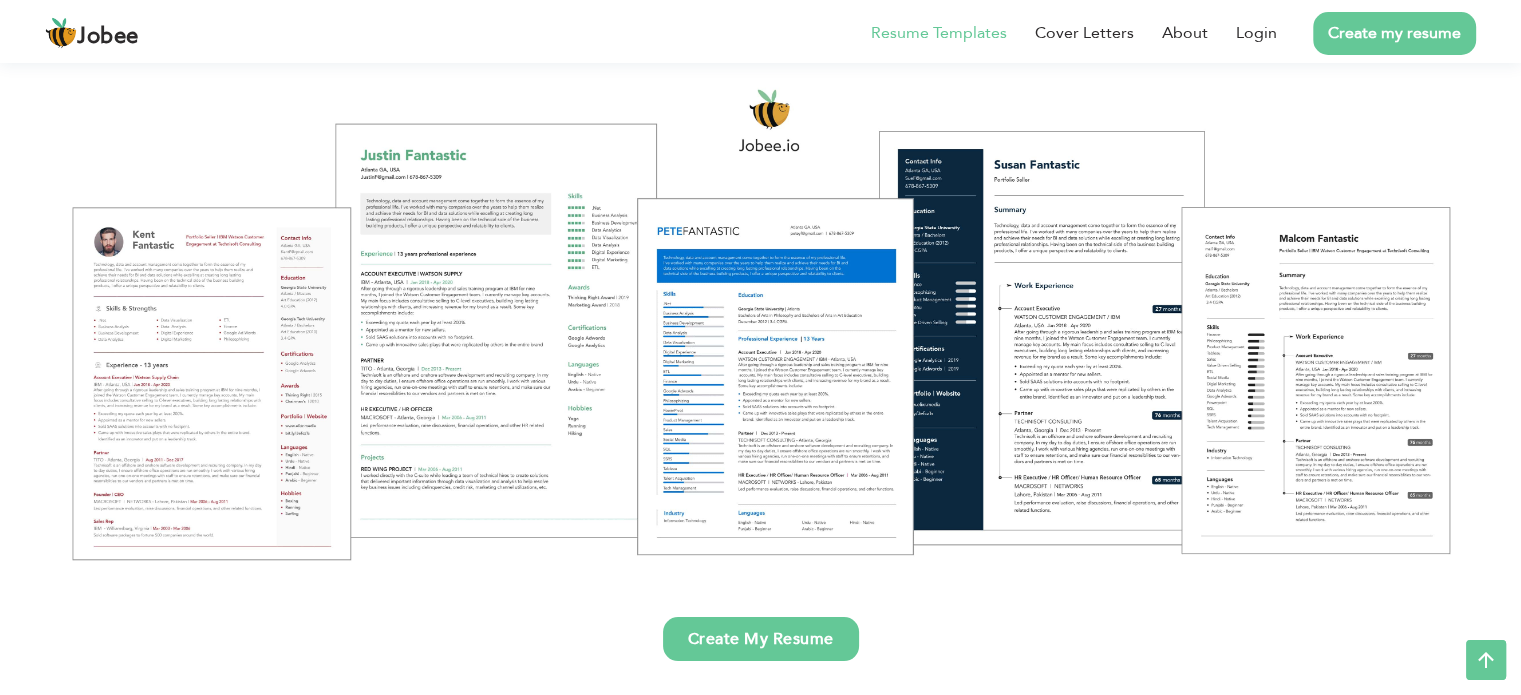 click on "Resume Templates" at bounding box center [939, 33] 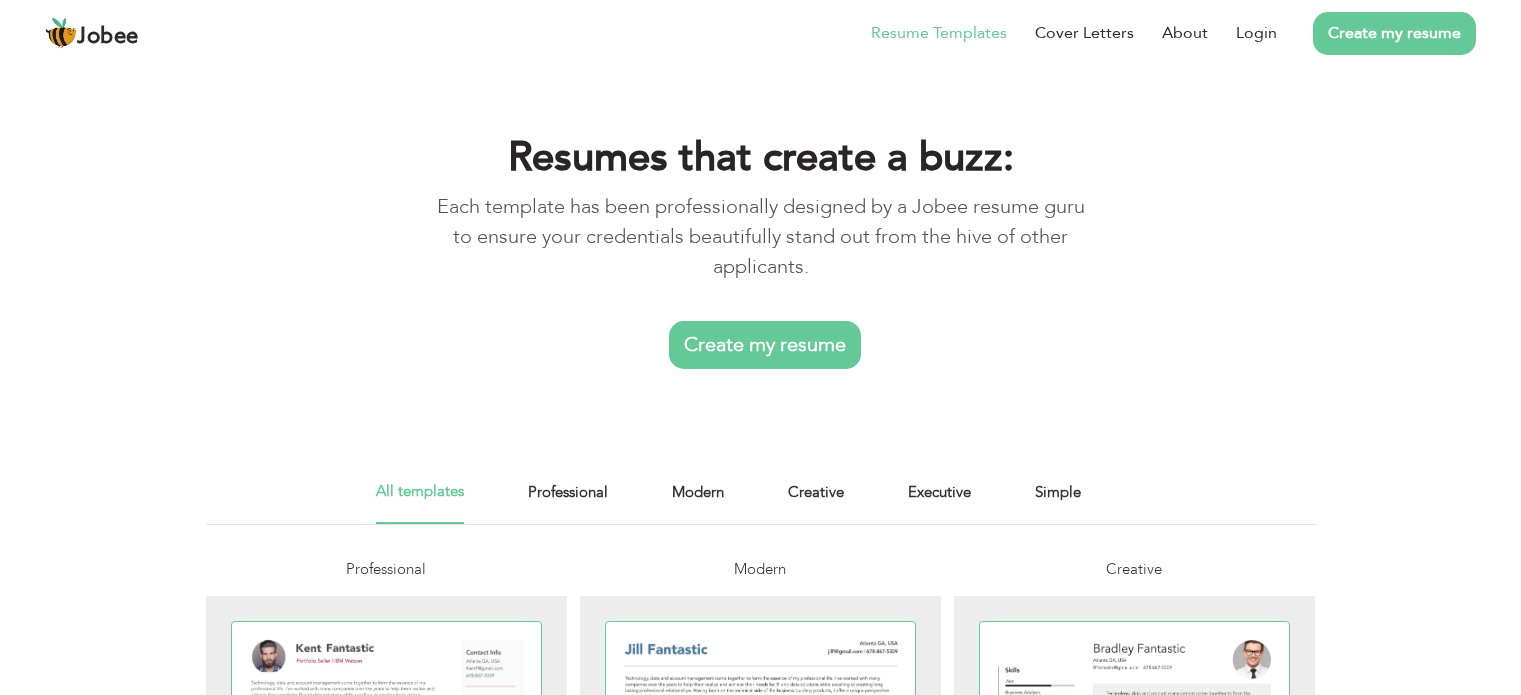 scroll, scrollTop: 0, scrollLeft: 0, axis: both 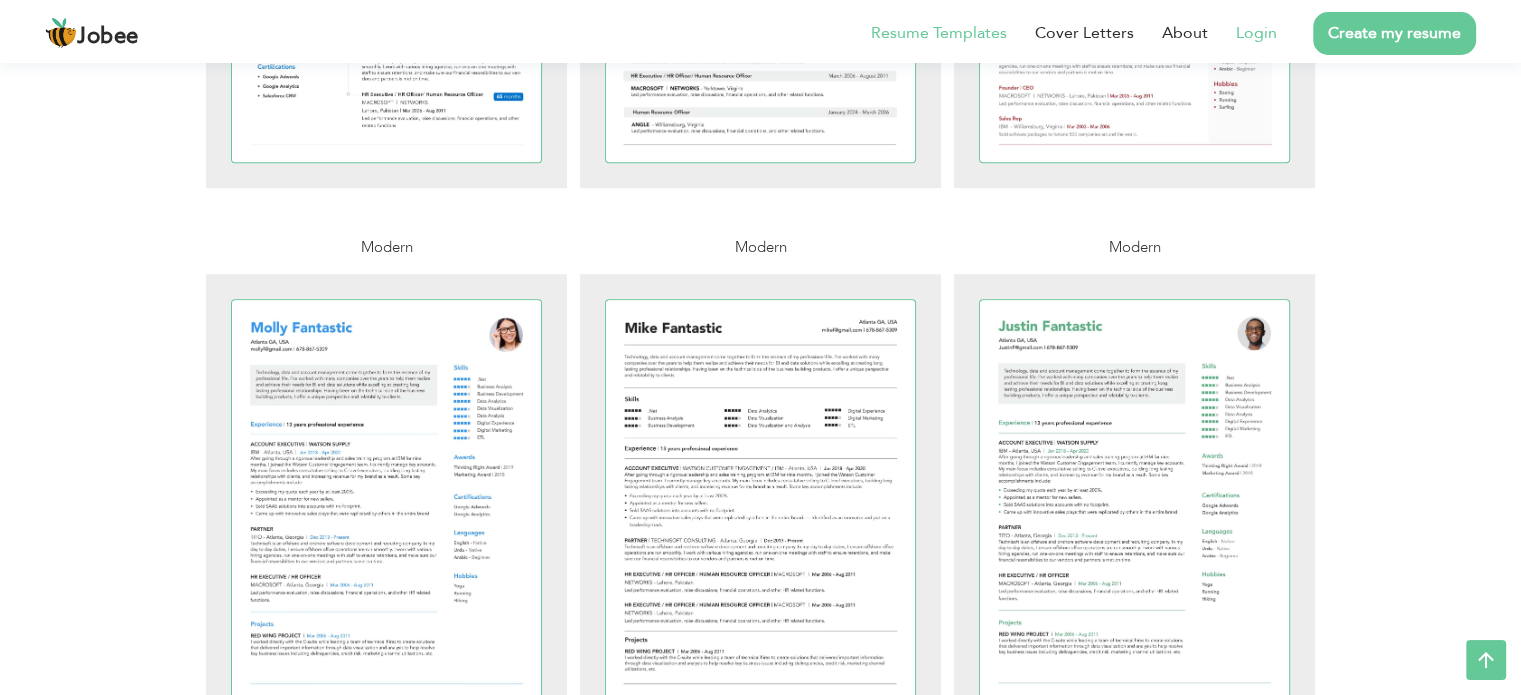 click on "Login" at bounding box center (1256, 33) 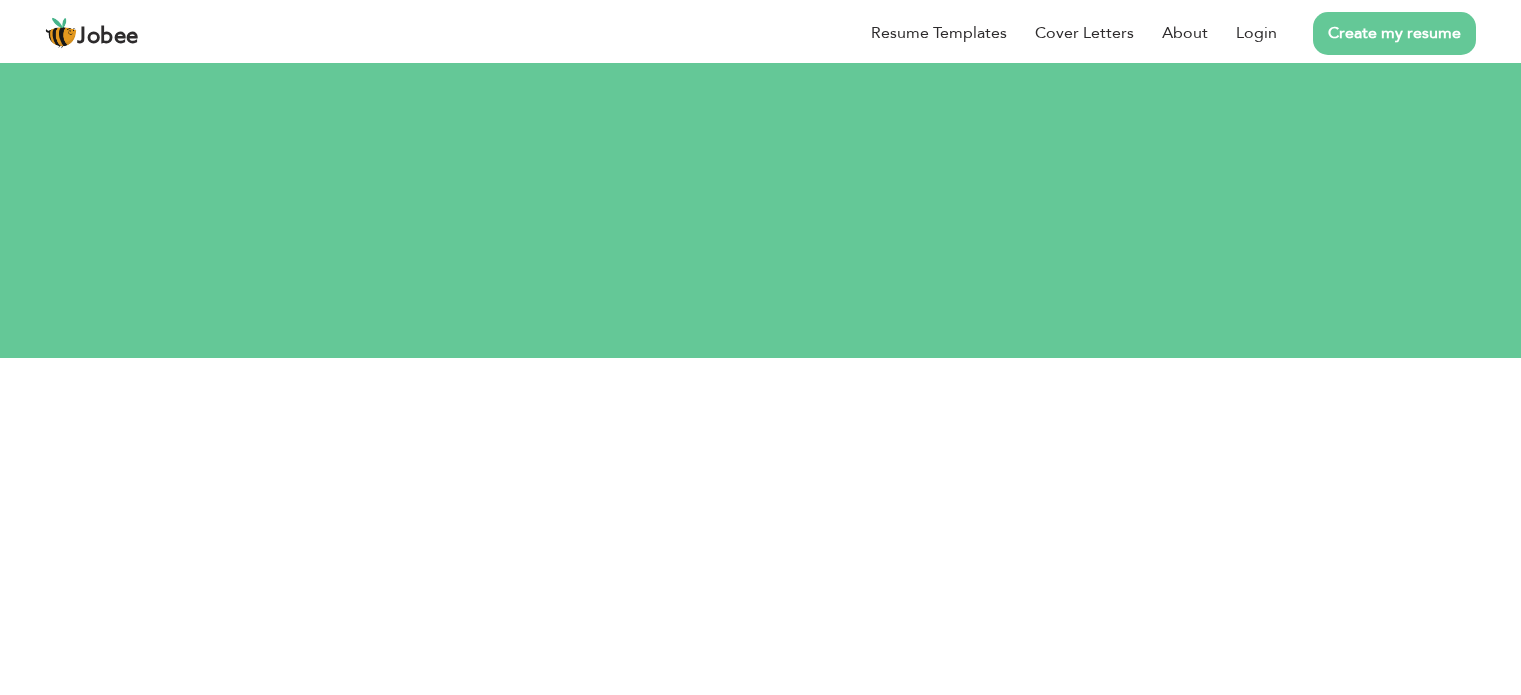 scroll, scrollTop: 0, scrollLeft: 0, axis: both 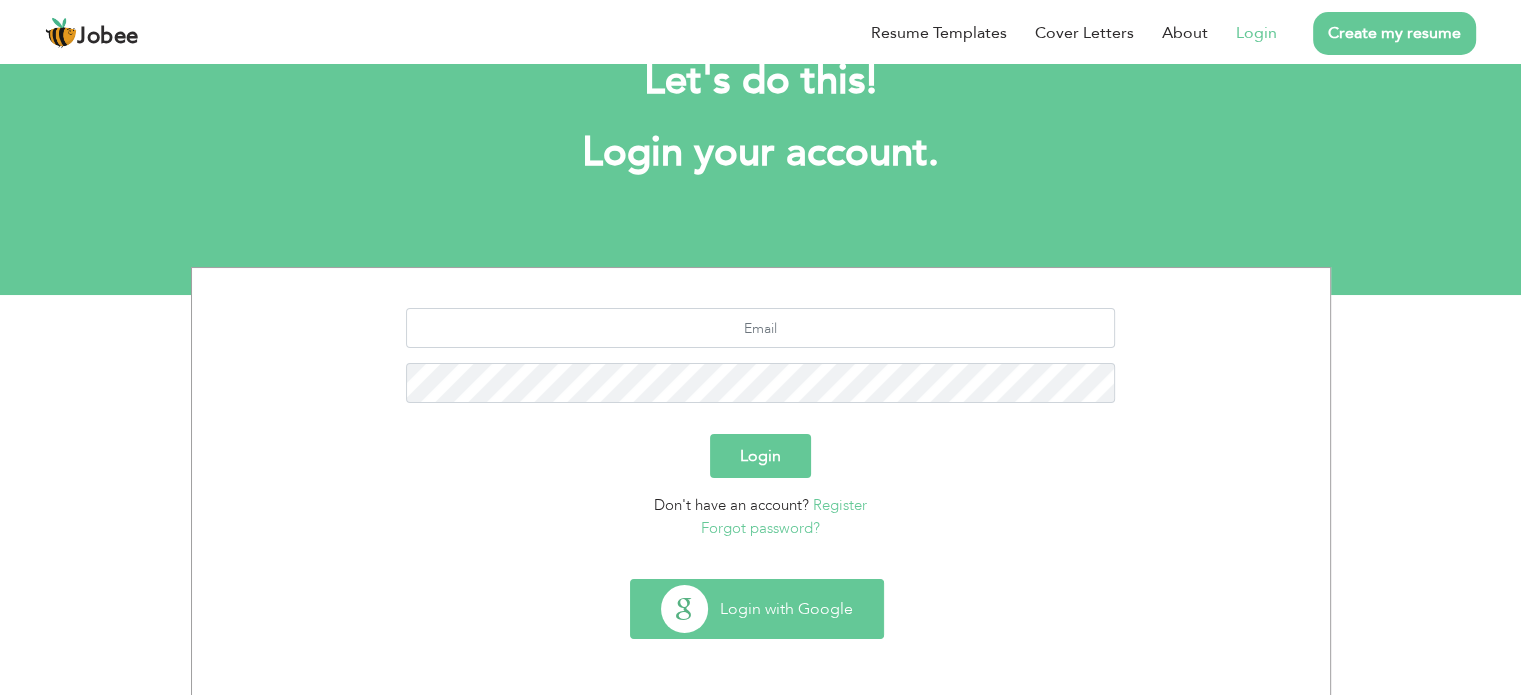 click on "Login with Google" at bounding box center (757, 609) 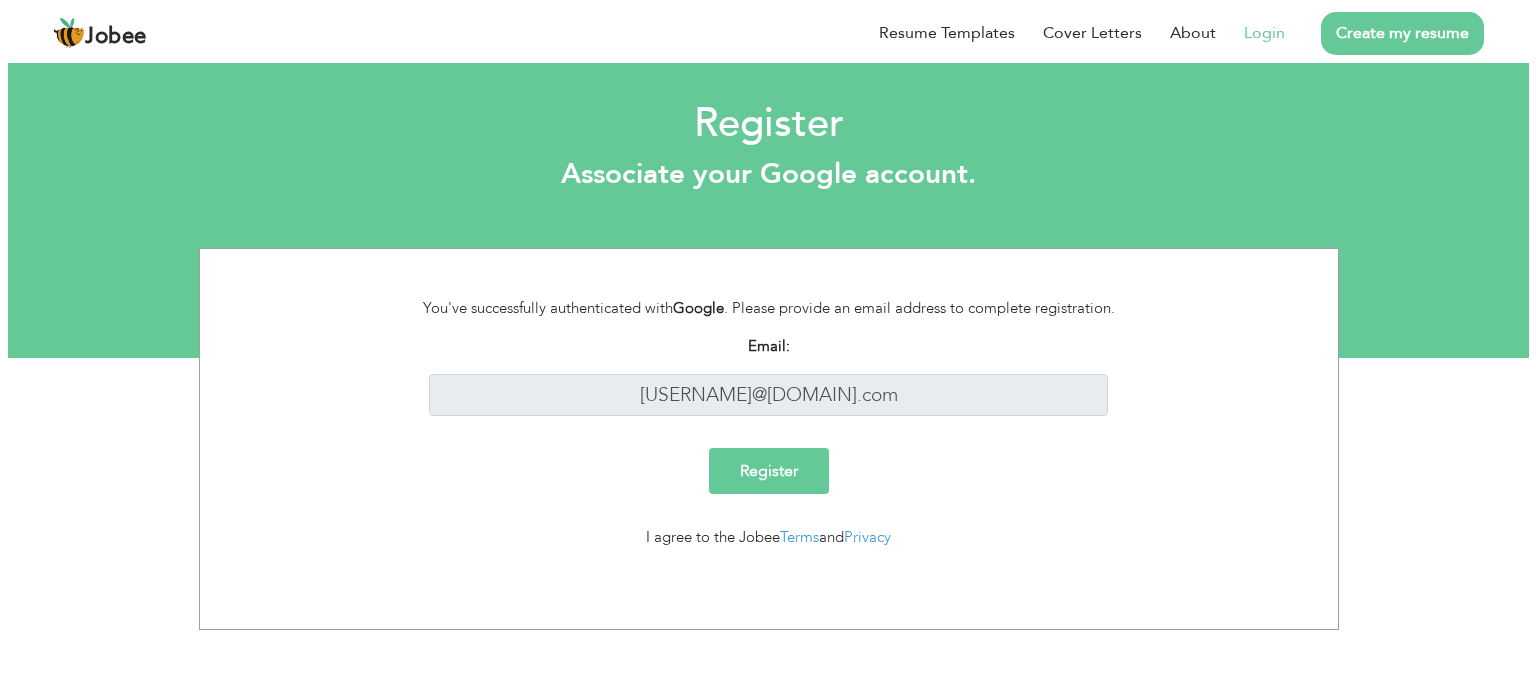 scroll, scrollTop: 0, scrollLeft: 0, axis: both 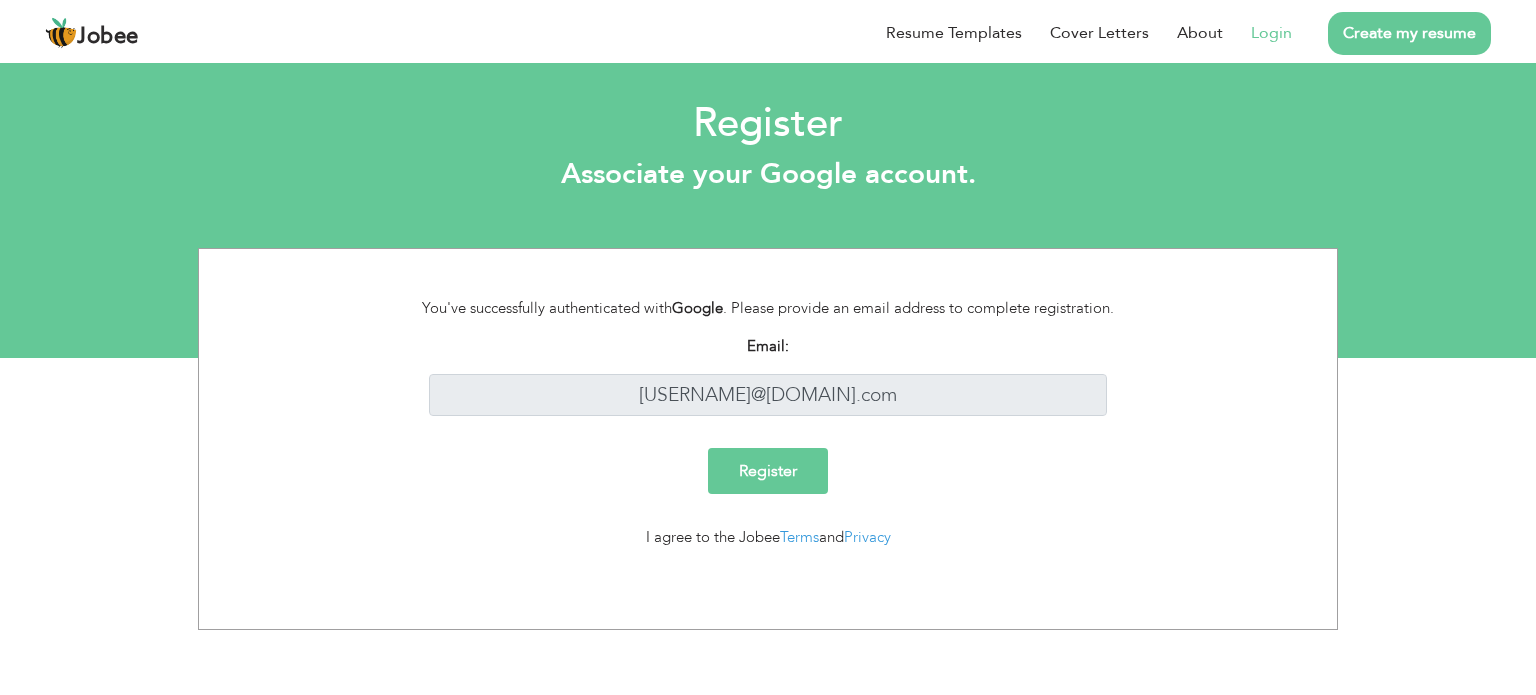 click on "Register" at bounding box center (768, 471) 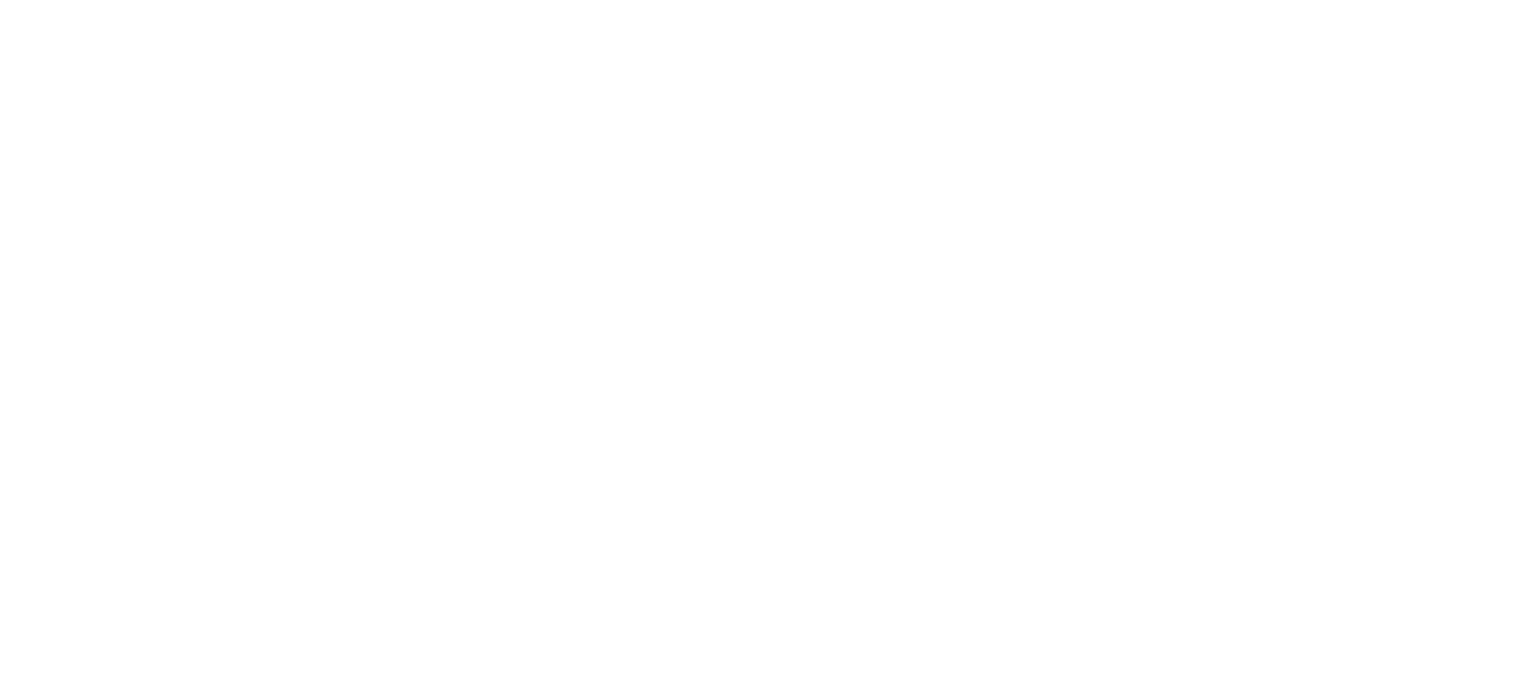 scroll, scrollTop: 0, scrollLeft: 0, axis: both 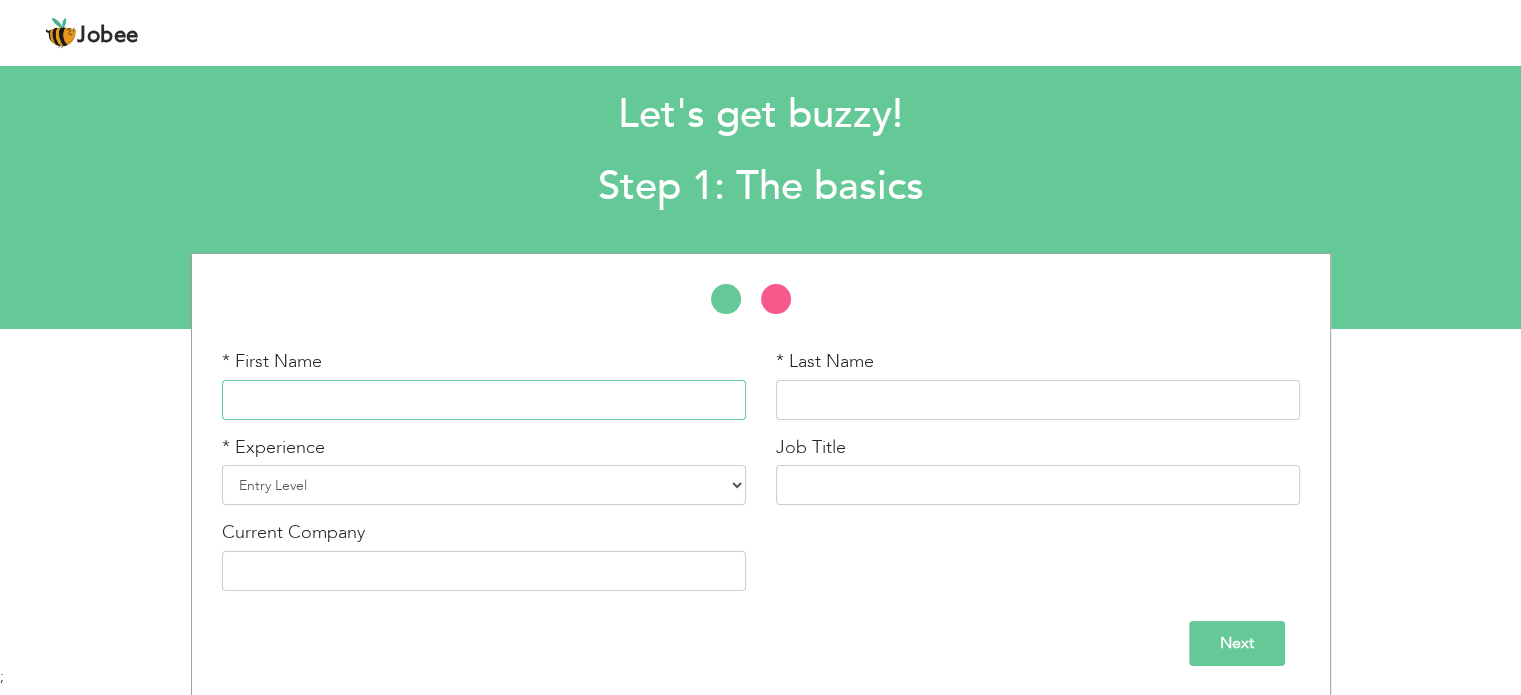 click at bounding box center [484, 400] 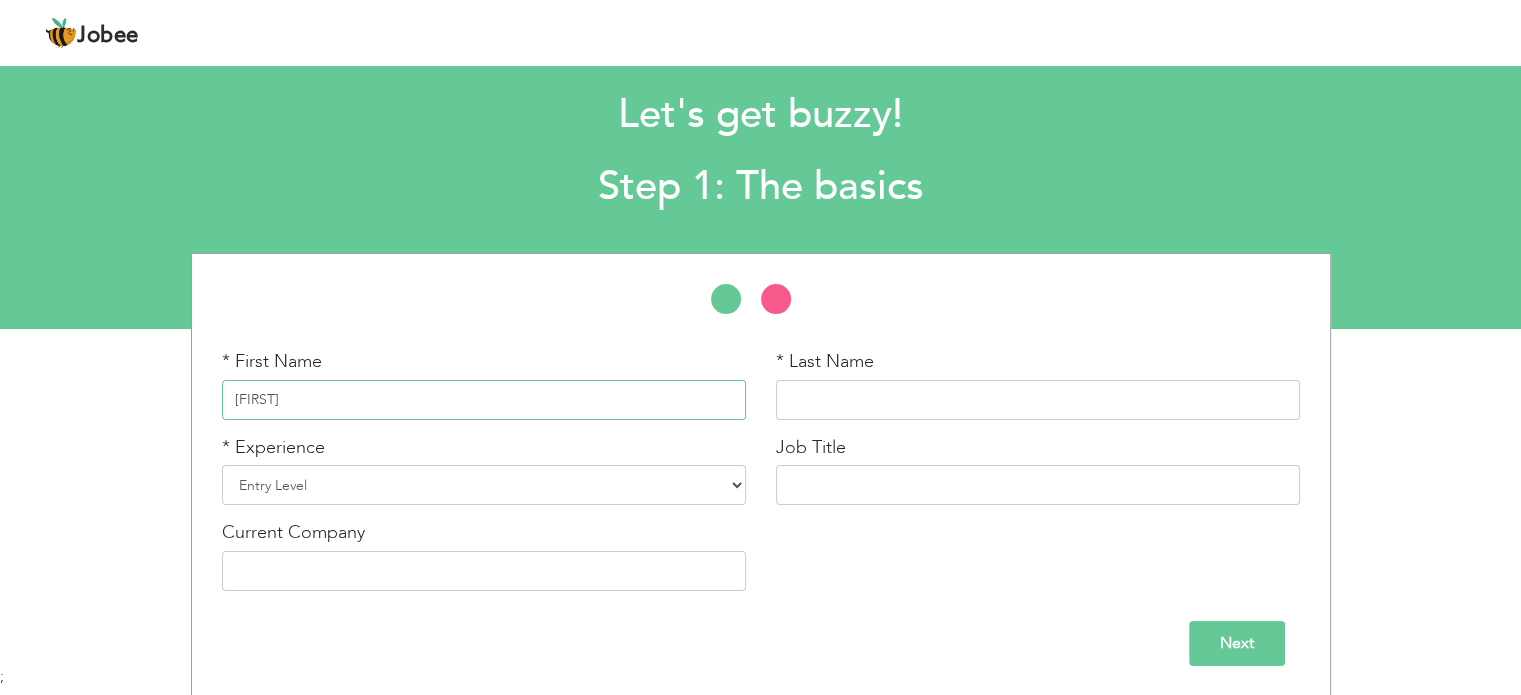 type on "[FIRST]" 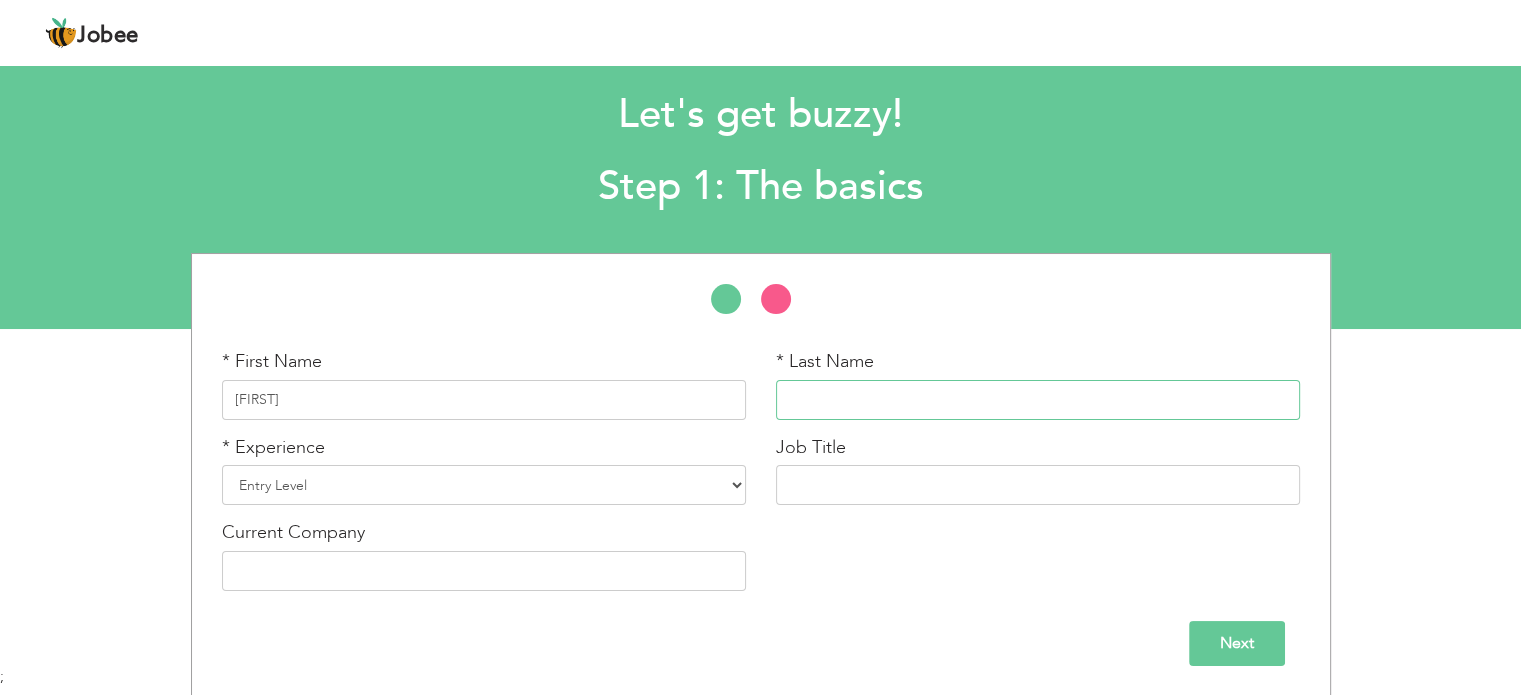 click at bounding box center (1038, 400) 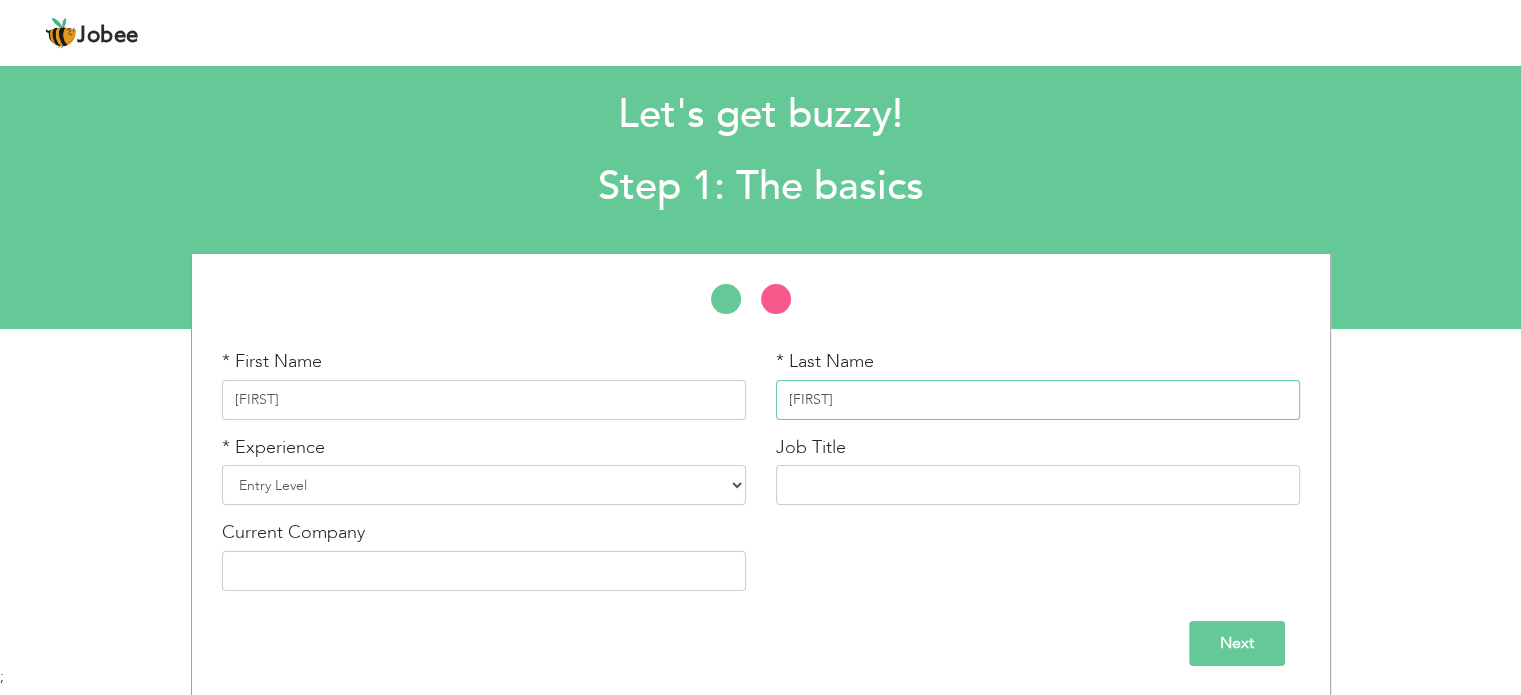 type on "Ijaz" 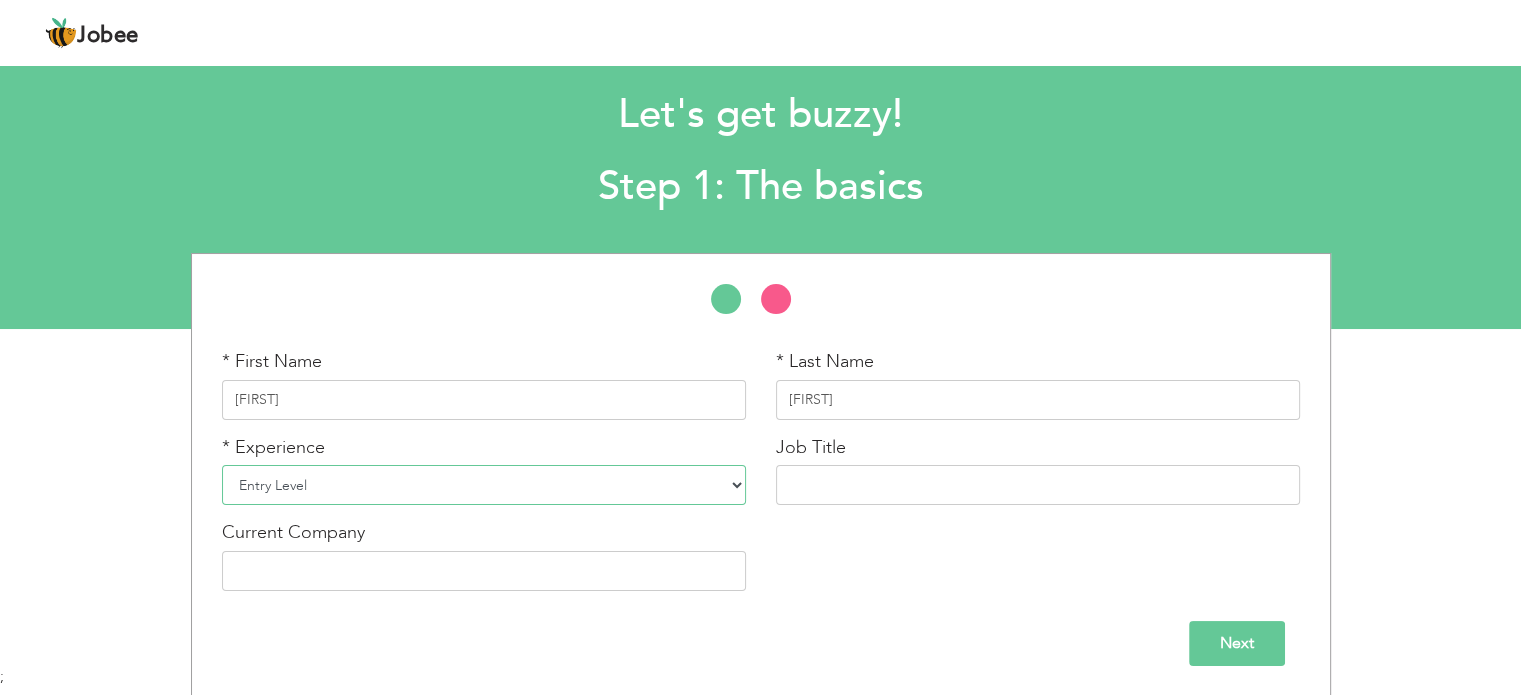 click on "Entry Level
Less than 1 Year
1 Year
2 Years
3 Years
4 Years
5 Years
6 Years
7 Years
8 Years
9 Years
10 Years
11 Years
12 Years
13 Years
14 Years
15 Years
16 Years
17 Years
18 Years
19 Years
20 Years
21 Years
22 Years
23 Years
24 Years
25 Years
26 Years
27 Years
28 Years
29 Years
30 Years
31 Years
32 Years
33 Years
34 Years
35 Years
More than 35 Years" at bounding box center (484, 485) 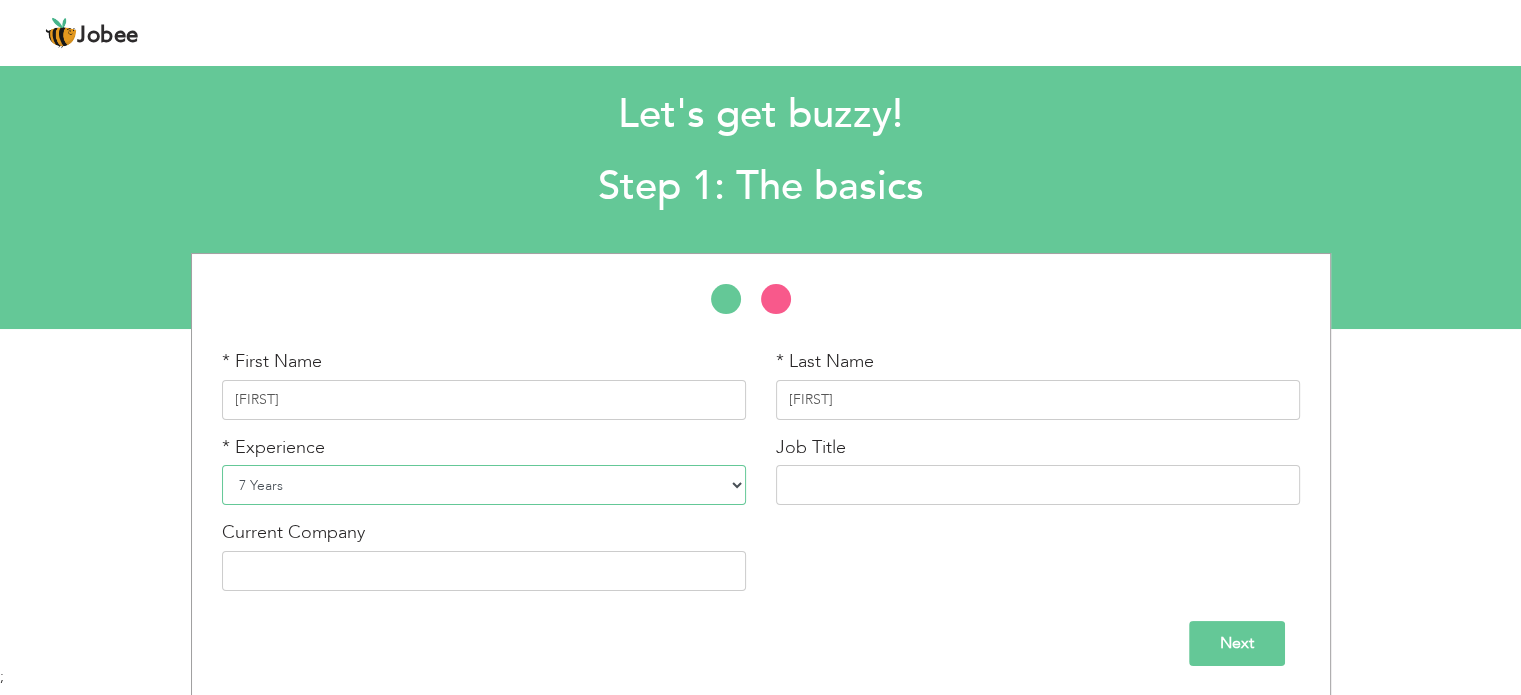 click on "Entry Level
Less than 1 Year
1 Year
2 Years
3 Years
4 Years
5 Years
6 Years
7 Years
8 Years
9 Years
10 Years
11 Years
12 Years
13 Years
14 Years
15 Years
16 Years
17 Years
18 Years
19 Years
20 Years
21 Years
22 Years
23 Years
24 Years
25 Years
26 Years
27 Years
28 Years
29 Years
30 Years
31 Years
32 Years
33 Years
34 Years
35 Years
More than 35 Years" at bounding box center [484, 485] 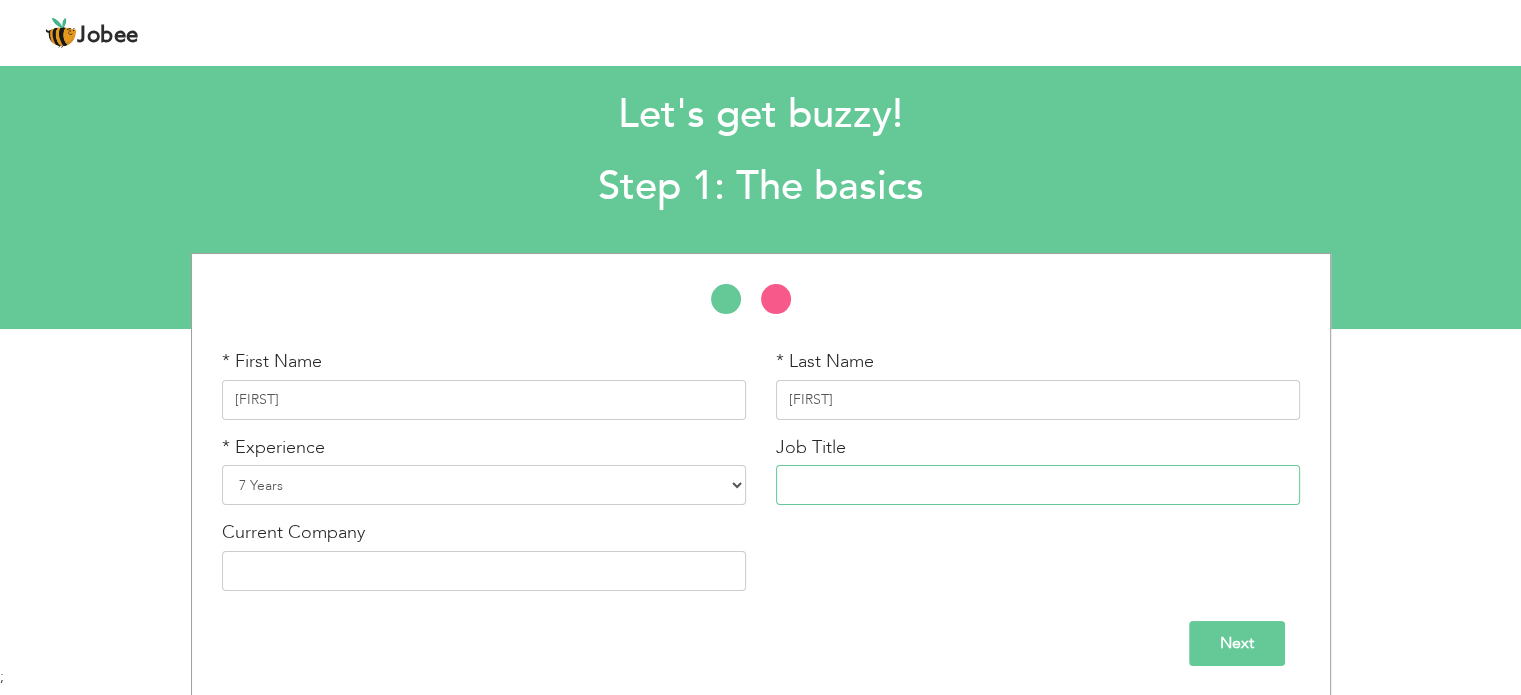 click at bounding box center [1038, 485] 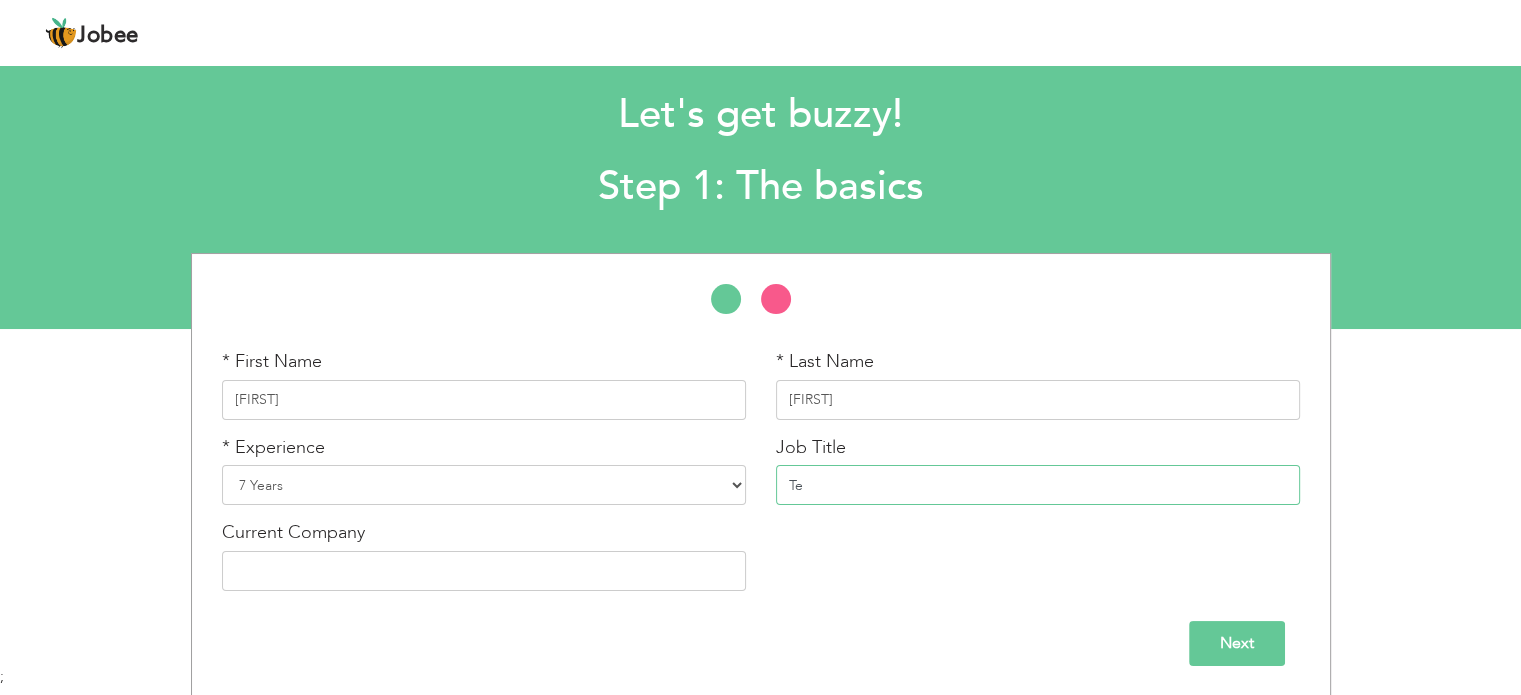 type on "T" 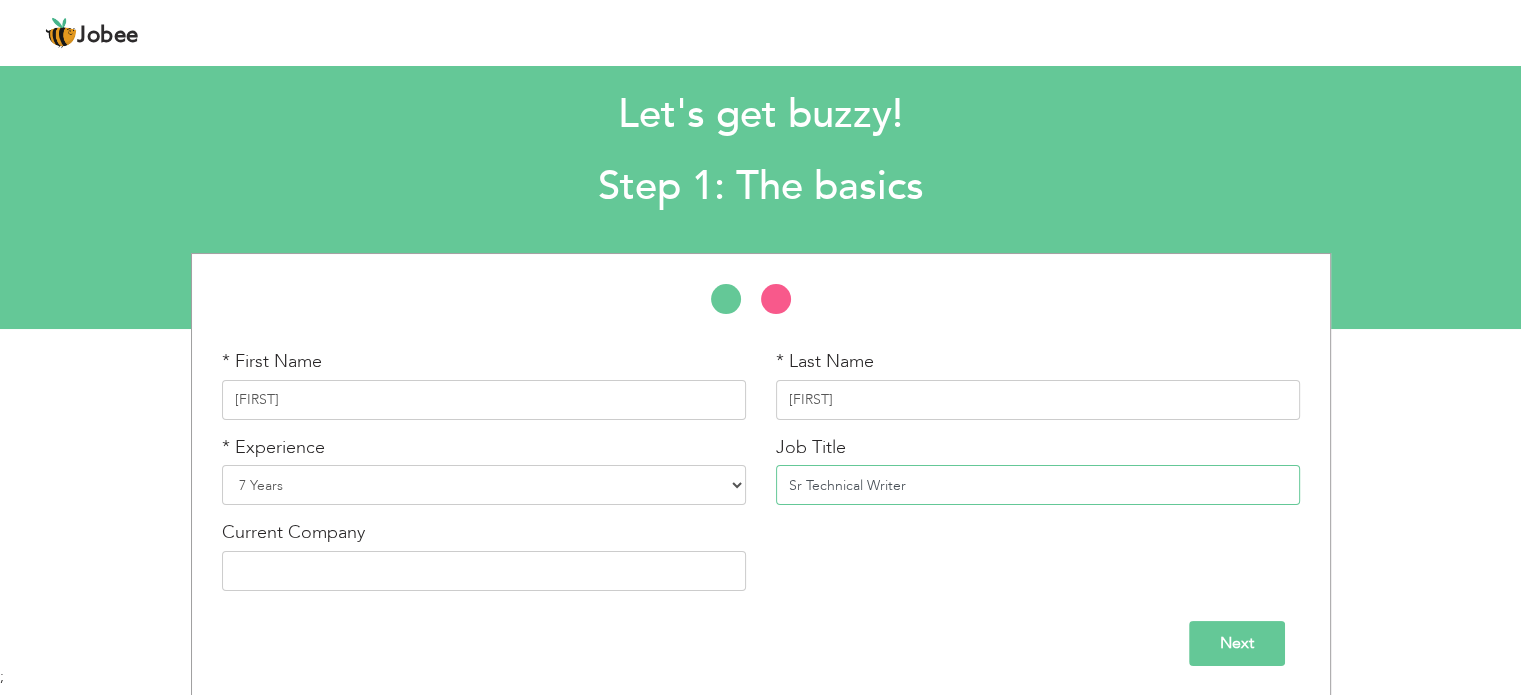type on "Sr Technical Writer" 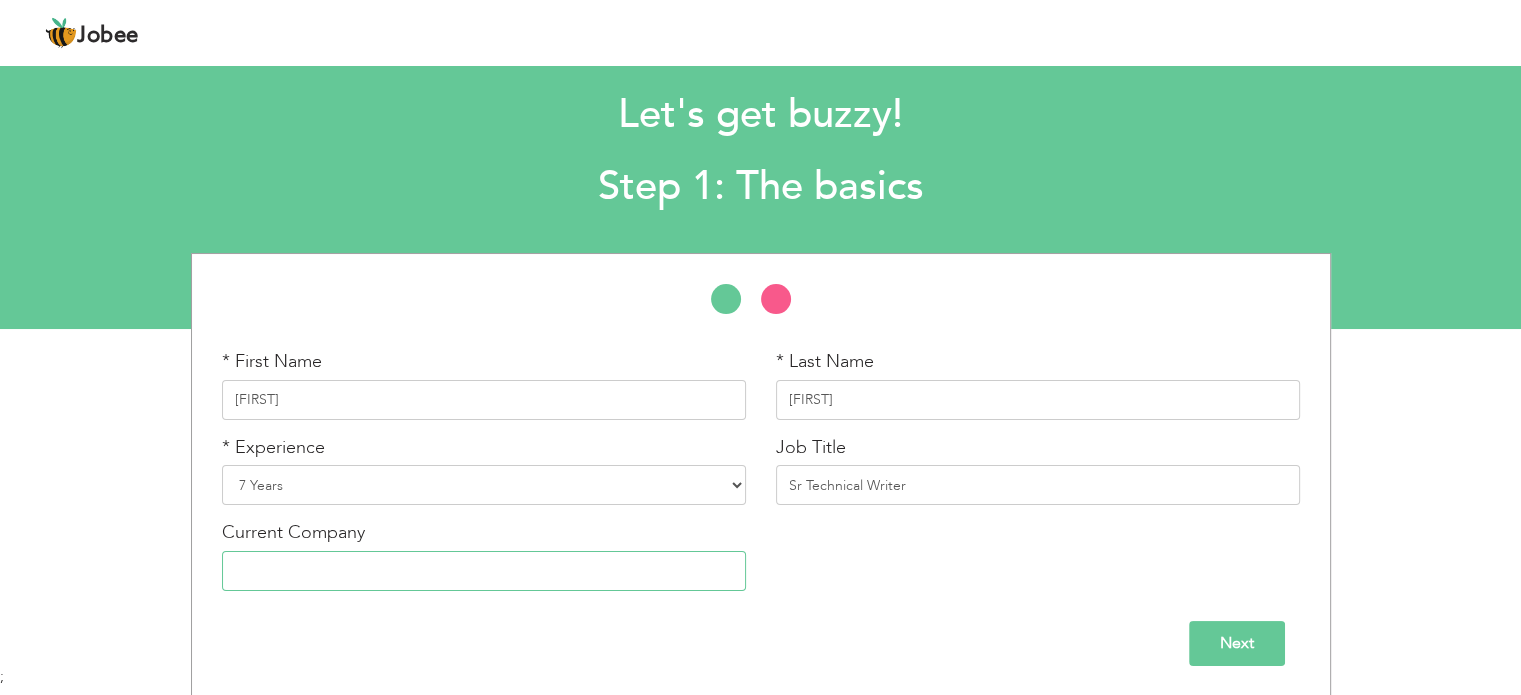 click at bounding box center [484, 571] 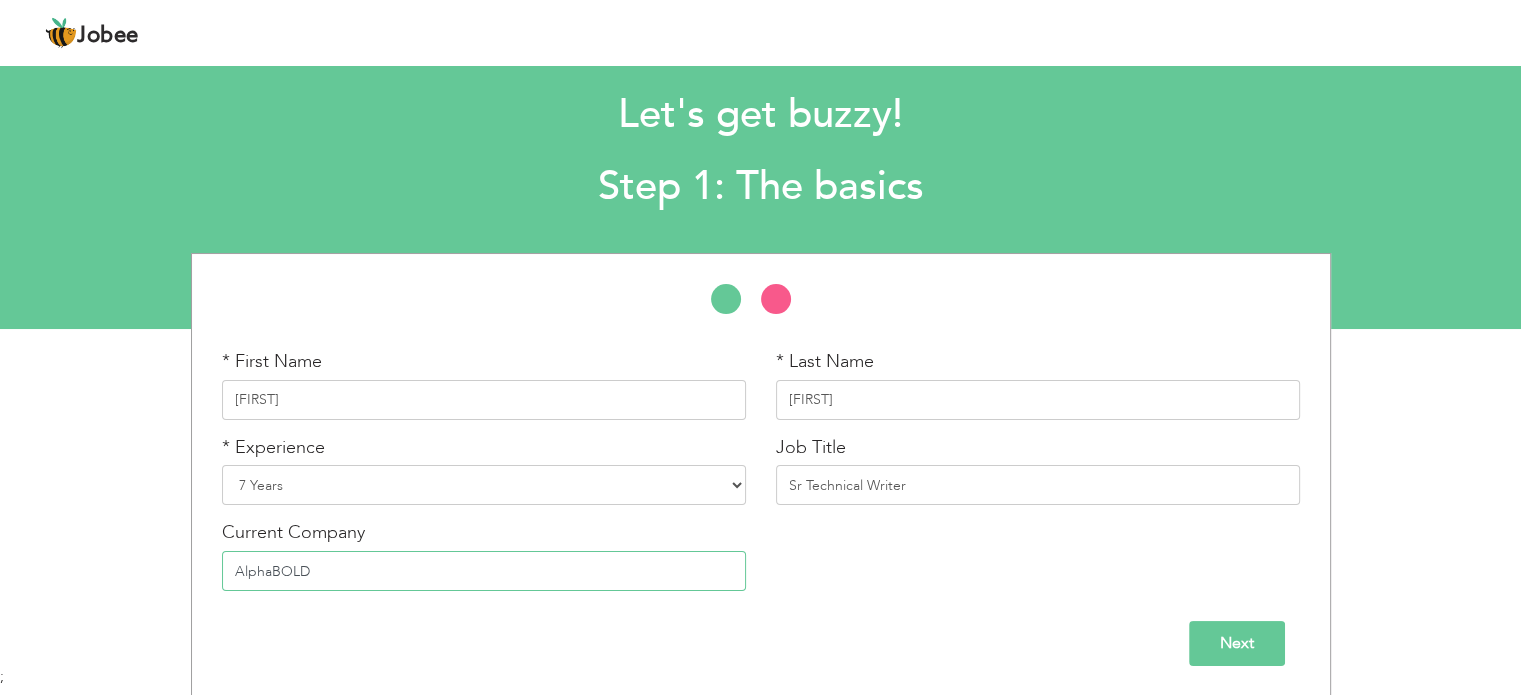 type on "AlphaBOLD" 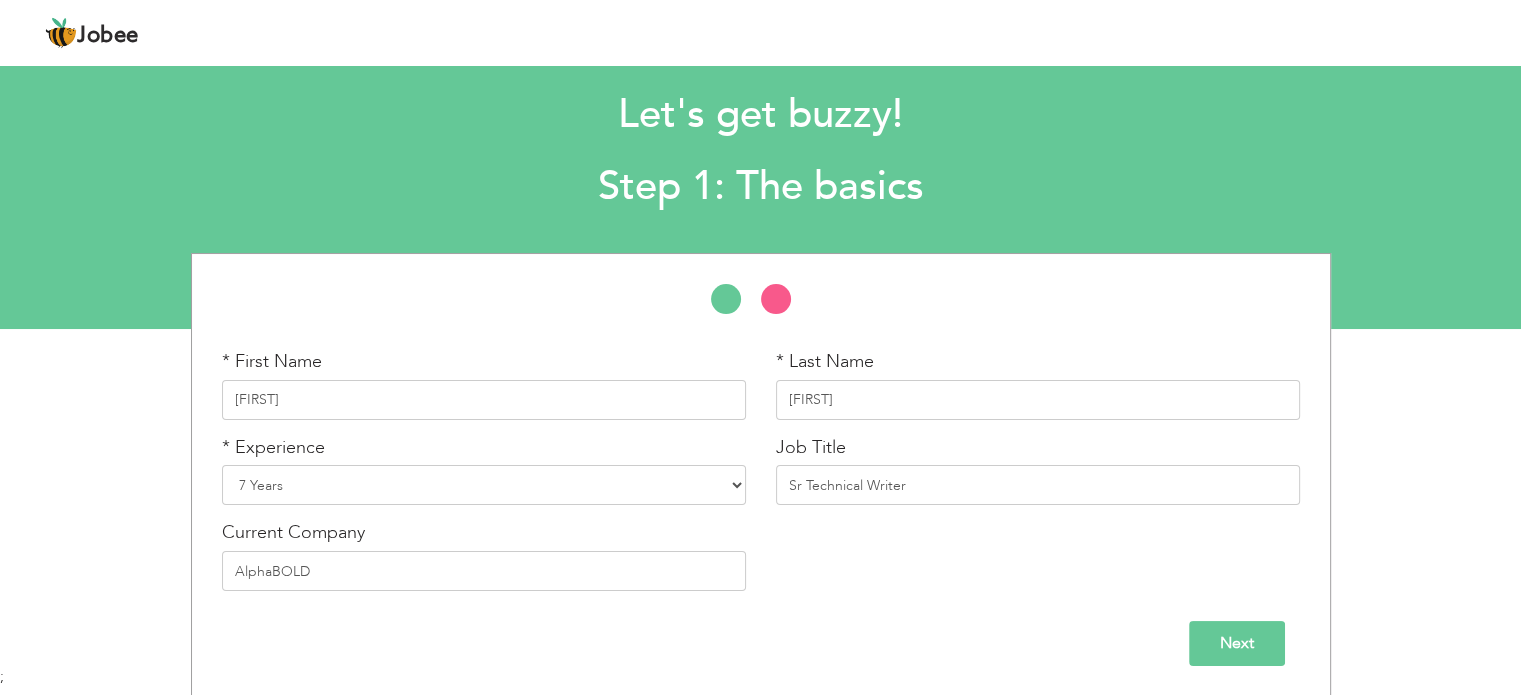 click on "Next" at bounding box center (1237, 643) 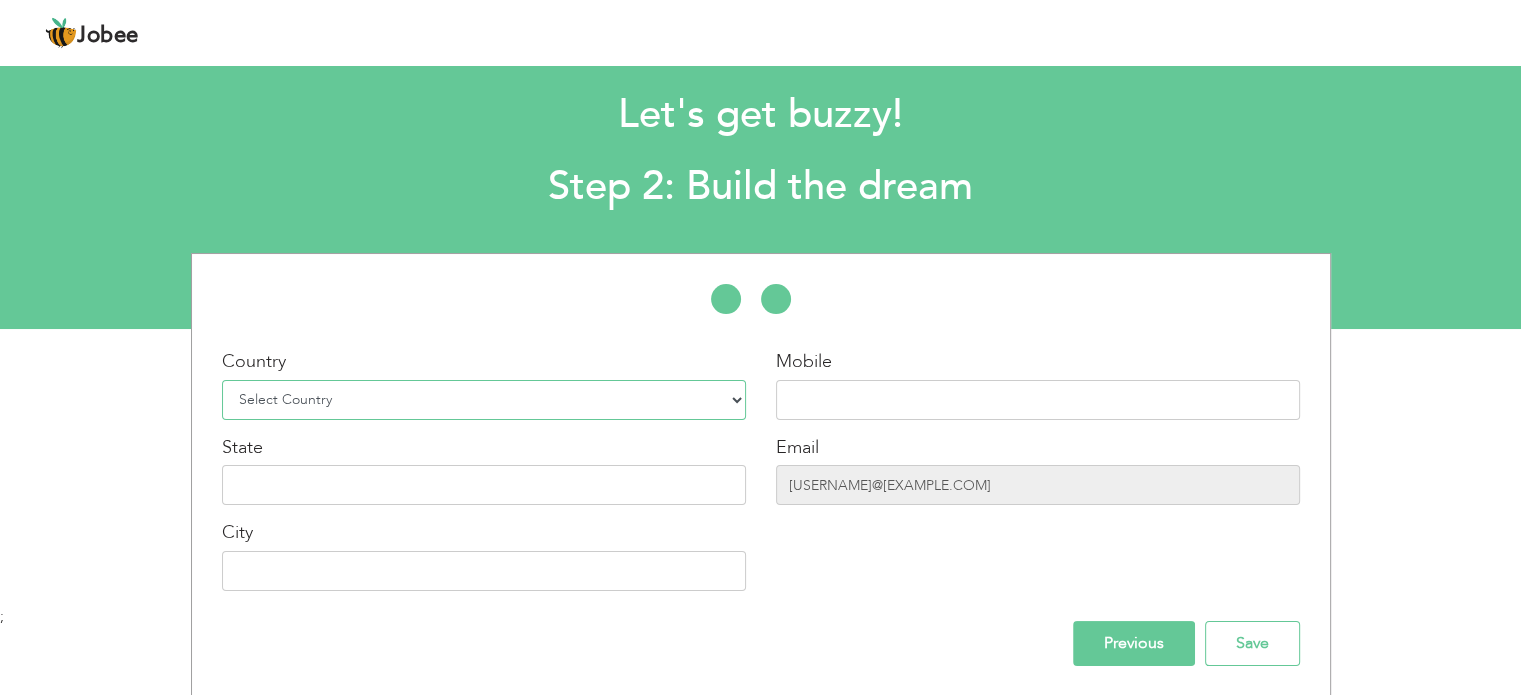 click on "Select Country
Afghanistan
Albania
Algeria
American Samoa
Andorra
Angola
Anguilla
Antarctica
Antigua and Barbuda
Argentina
Armenia
Aruba
Australia
Austria
Azerbaijan
Bahamas
Bahrain
Bangladesh
Barbados
Belarus
Belgium
Belize
Benin
Bermuda
Bhutan
Bolivia
Bosnia-Herzegovina
Botswana
Bouvet Island
Brazil
British Indian Ocean Territory
Brunei Darussalam
Bulgaria
Burkina Faso
Burundi
Cambodia
Cameroon
Canada
Cape Verde
Cayman Islands
Central African Republic
Chad
Chile
China
Christmas Island
Cocos (Keeling) Islands
Colombia
Comoros
Congo
Congo, Dem. Republic
Cook Islands
Costa Rica
Croatia
Cuba
Cyprus
Czech Rep
Denmark
Djibouti
Dominica
Dominican Republic
Ecuador
Egypt
El Salvador
Equatorial Guinea
Eritrea
Estonia
Ethiopia
European Union
Falkland Islands (Malvinas)
Faroe Islands
Fiji
Finland
France
French Guiana
French Southern Territories
Gabon
Gambia
Georgia" at bounding box center (484, 400) 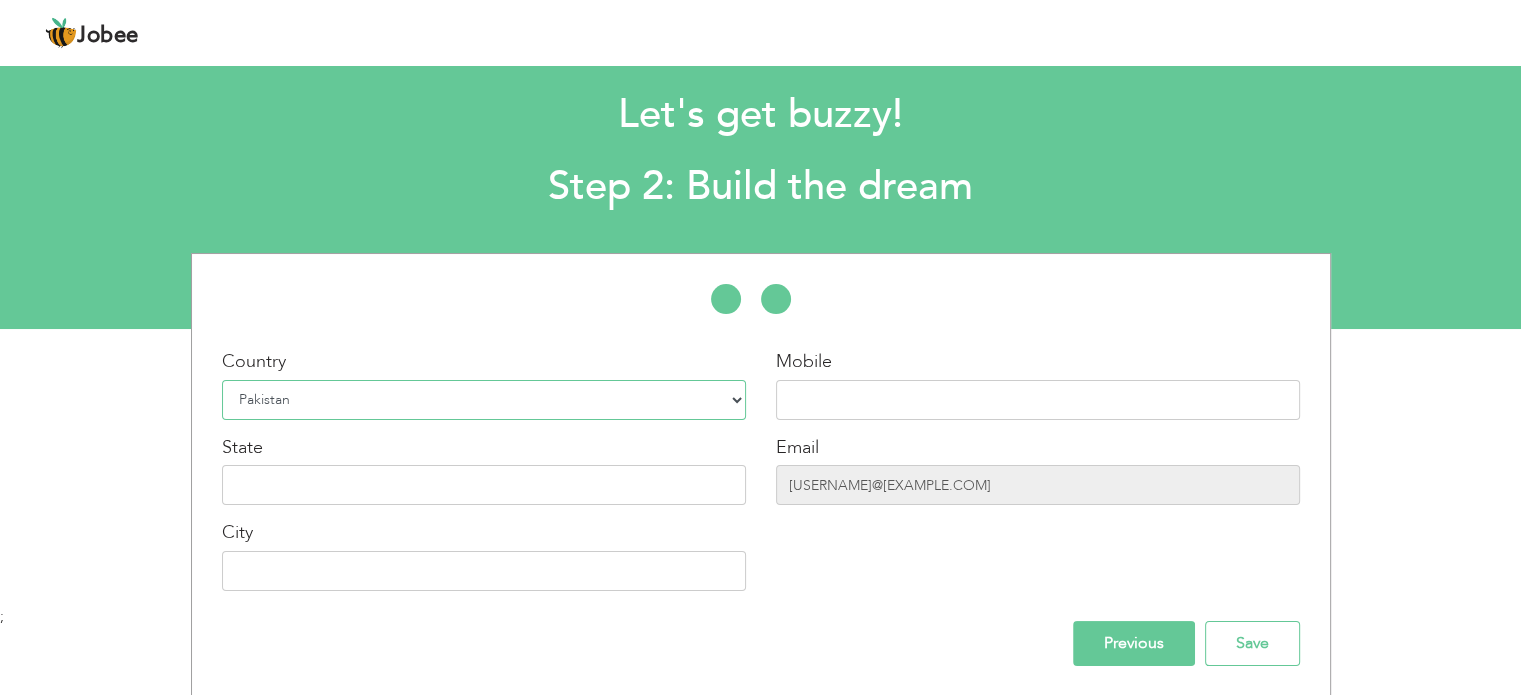 click on "Select Country
Afghanistan
Albania
Algeria
American Samoa
Andorra
Angola
Anguilla
Antarctica
Antigua and Barbuda
Argentina
Armenia
Aruba
Australia
Austria
Azerbaijan
Bahamas
Bahrain
Bangladesh
Barbados
Belarus
Belgium
Belize
Benin
Bermuda
Bhutan
Bolivia
Bosnia-Herzegovina
Botswana
Bouvet Island
Brazil
British Indian Ocean Territory
Brunei Darussalam
Bulgaria
Burkina Faso
Burundi
Cambodia
Cameroon
Canada
Cape Verde
Cayman Islands
Central African Republic
Chad
Chile
China
Christmas Island
Cocos (Keeling) Islands
Colombia
Comoros
Congo
Congo, Dem. Republic
Cook Islands
Costa Rica
Croatia
Cuba
Cyprus
Czech Rep
Denmark
Djibouti
Dominica
Dominican Republic
Ecuador
Egypt
El Salvador
Equatorial Guinea
Eritrea
Estonia
Ethiopia
European Union
Falkland Islands (Malvinas)
Faroe Islands
Fiji
Finland
France
French Guiana
French Southern Territories
Gabon
Gambia
Georgia" at bounding box center (484, 400) 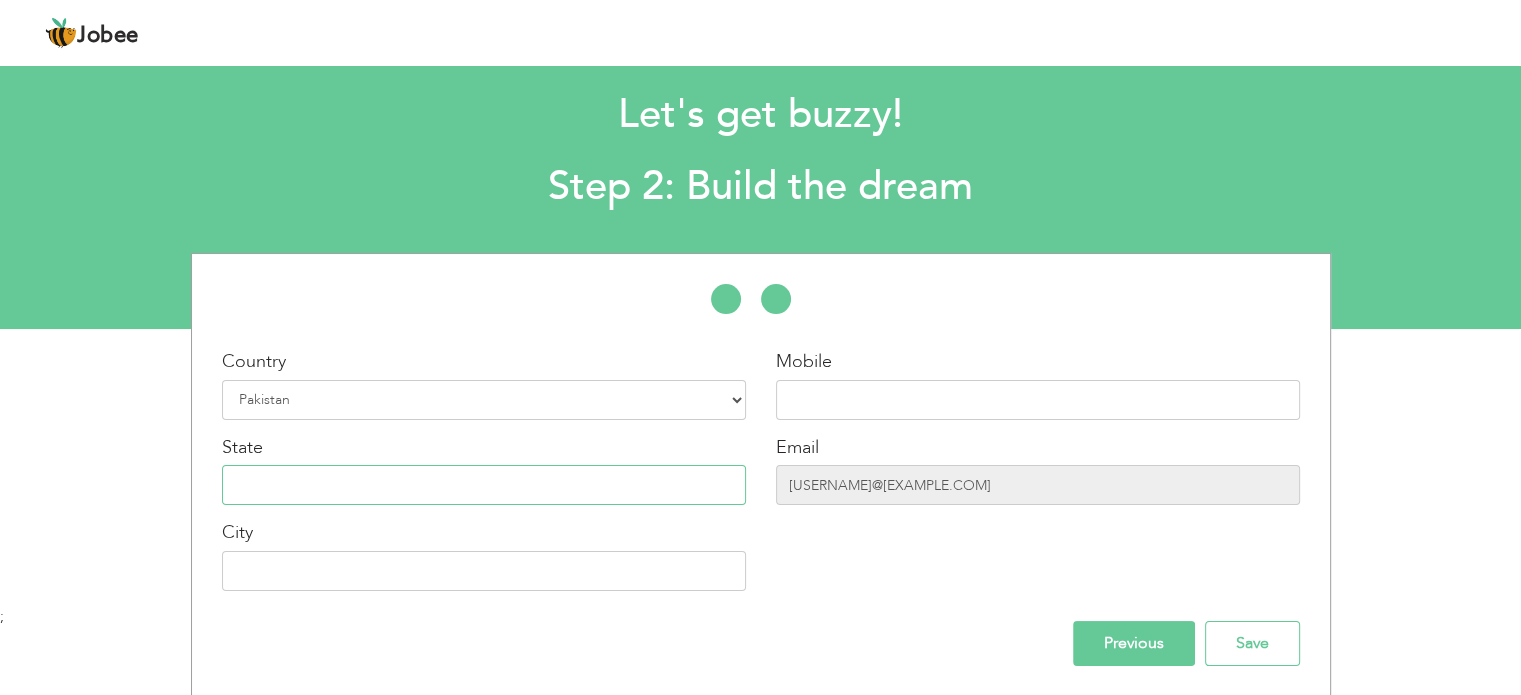 click at bounding box center (484, 485) 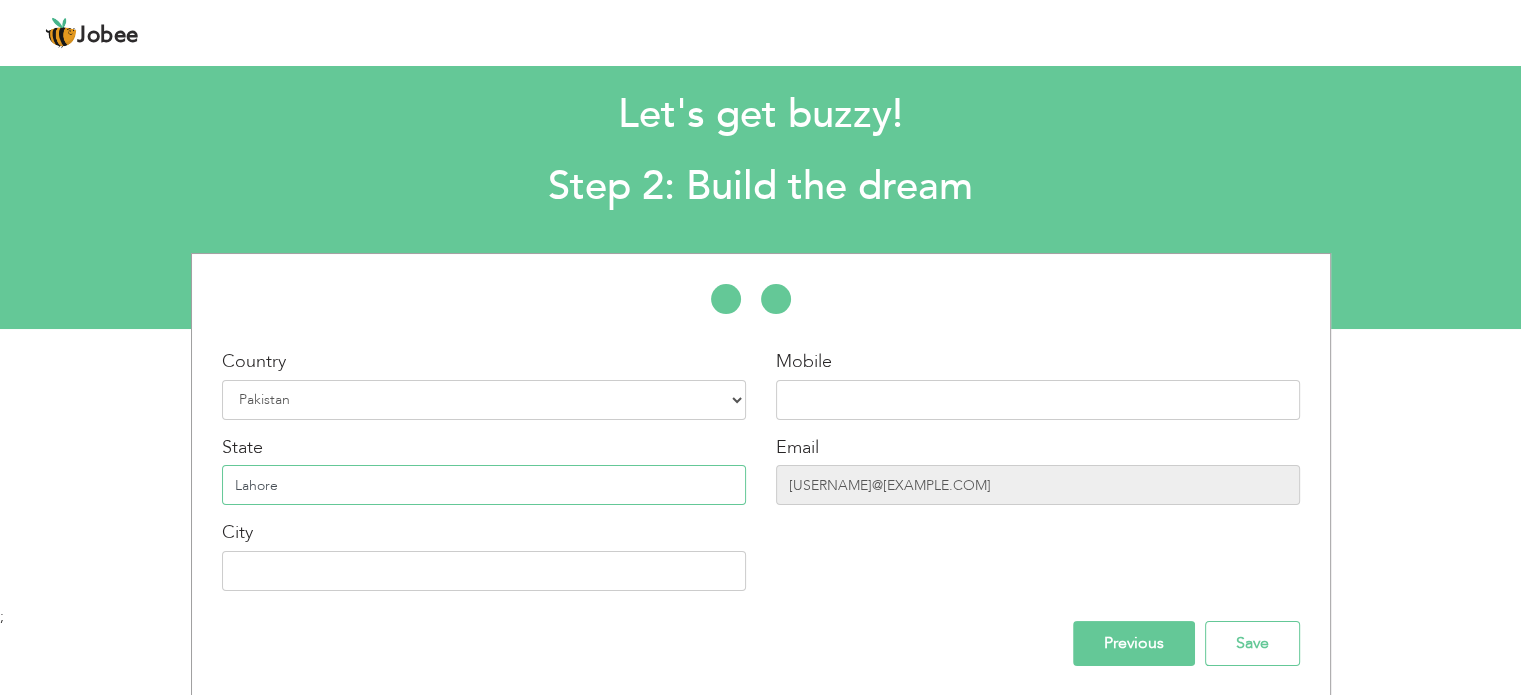 click on "Lahore" at bounding box center (484, 485) 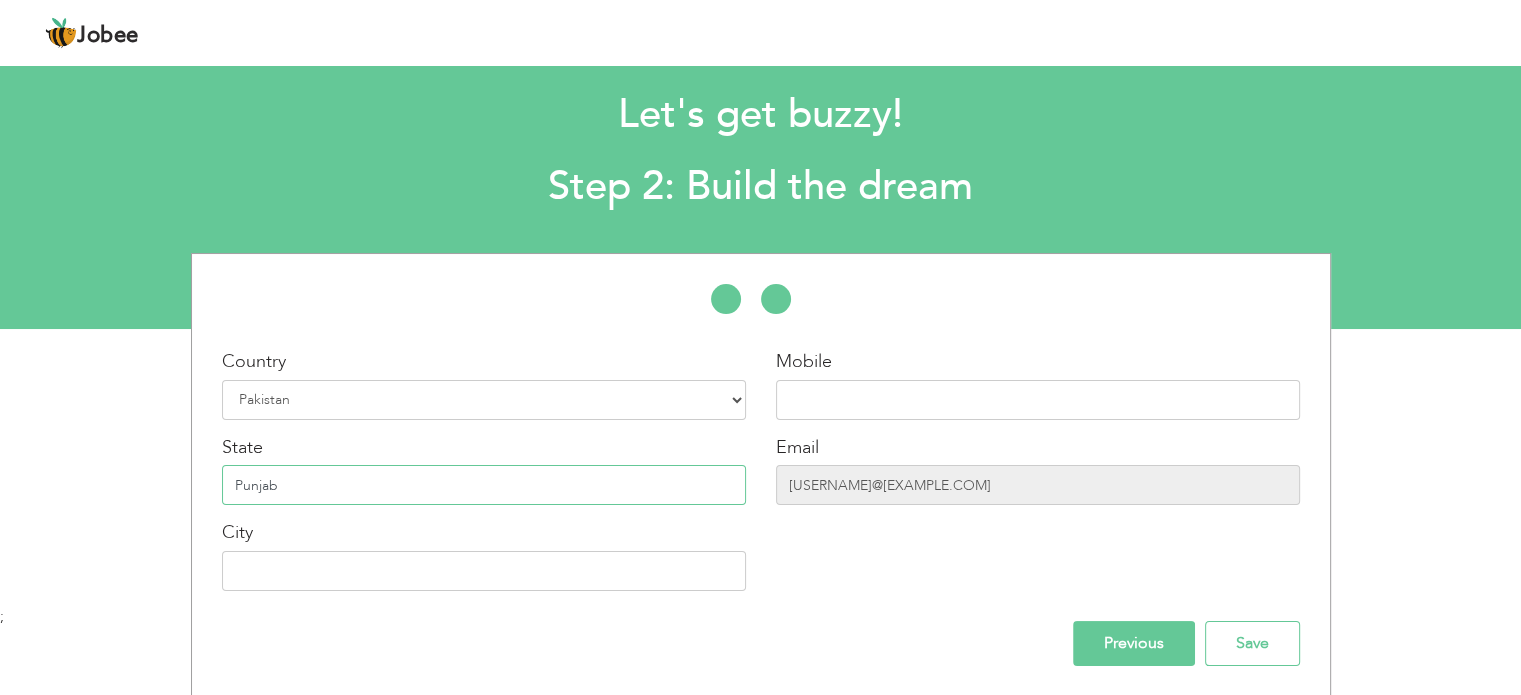 type on "Punjab" 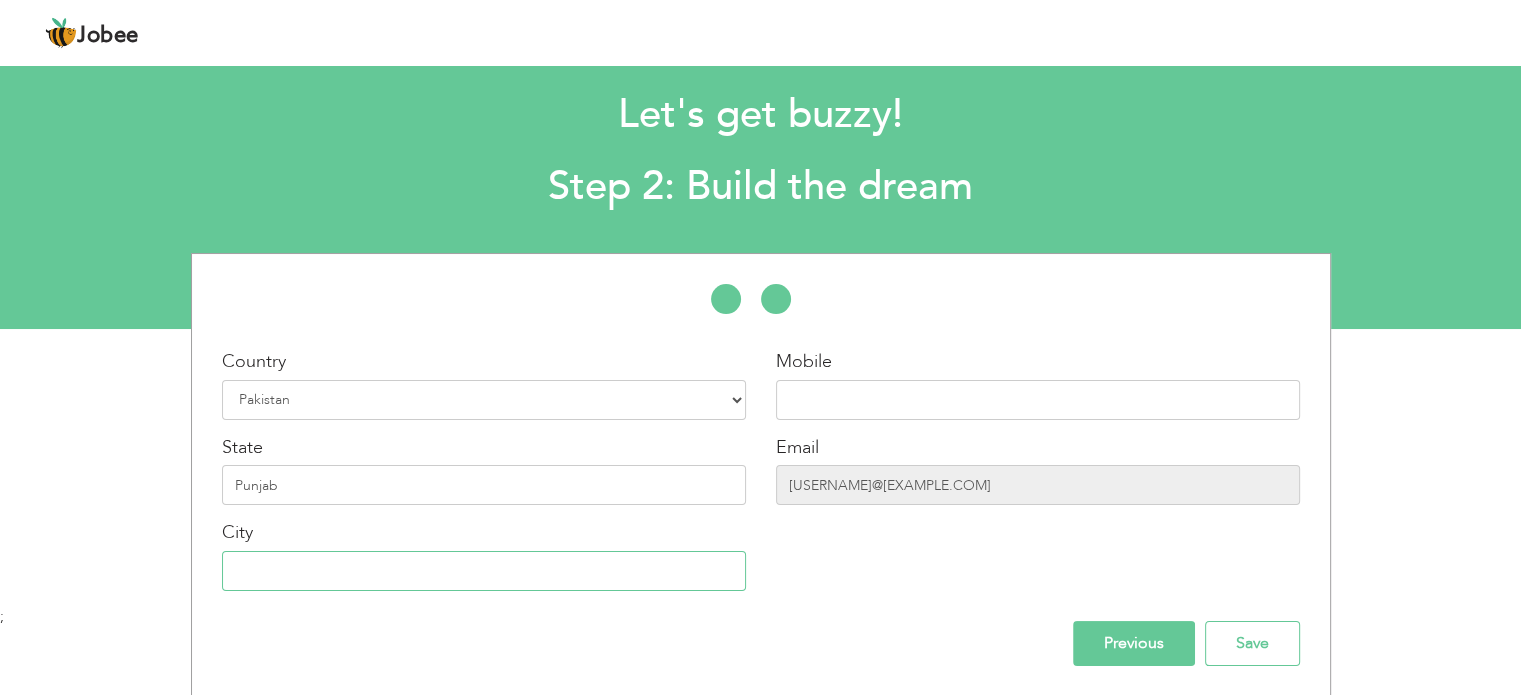 click at bounding box center (484, 571) 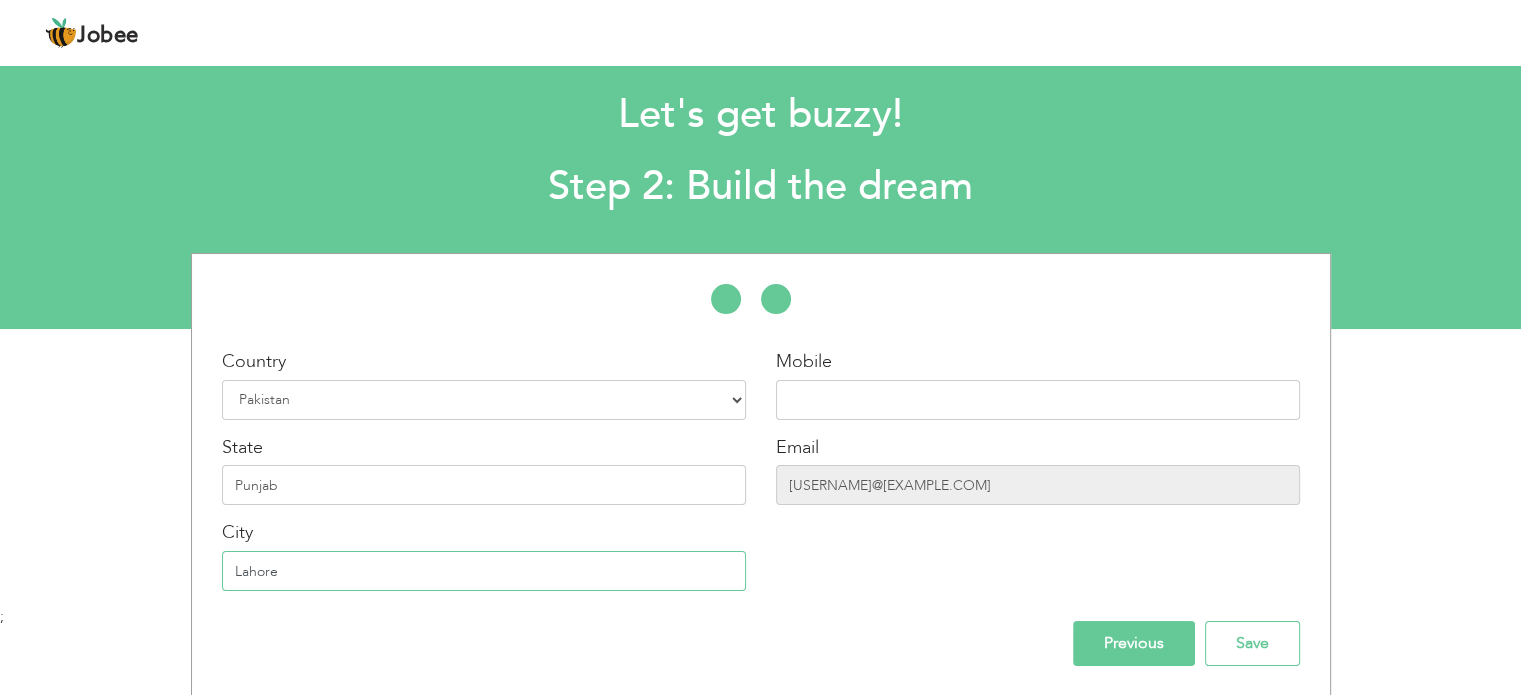 type on "Lahore" 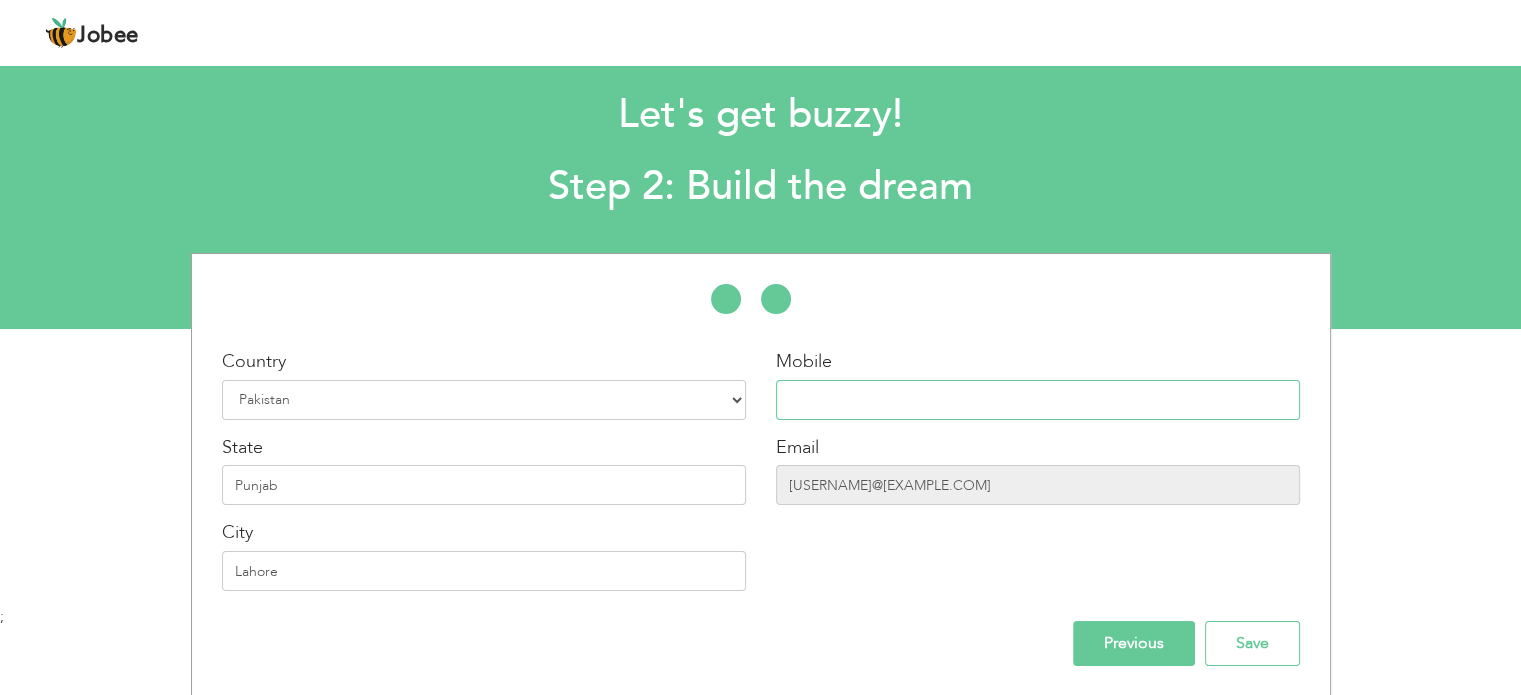 click at bounding box center (1038, 400) 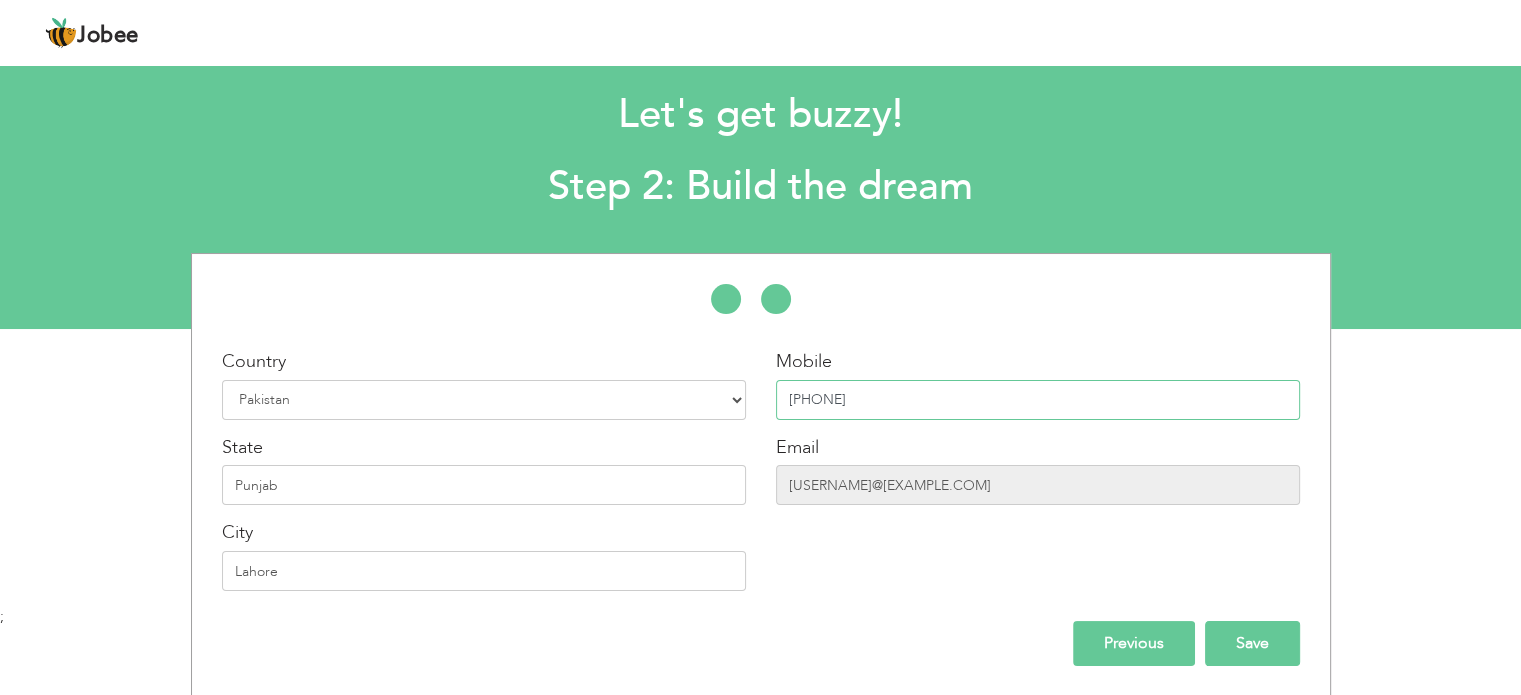 type on "03324343562" 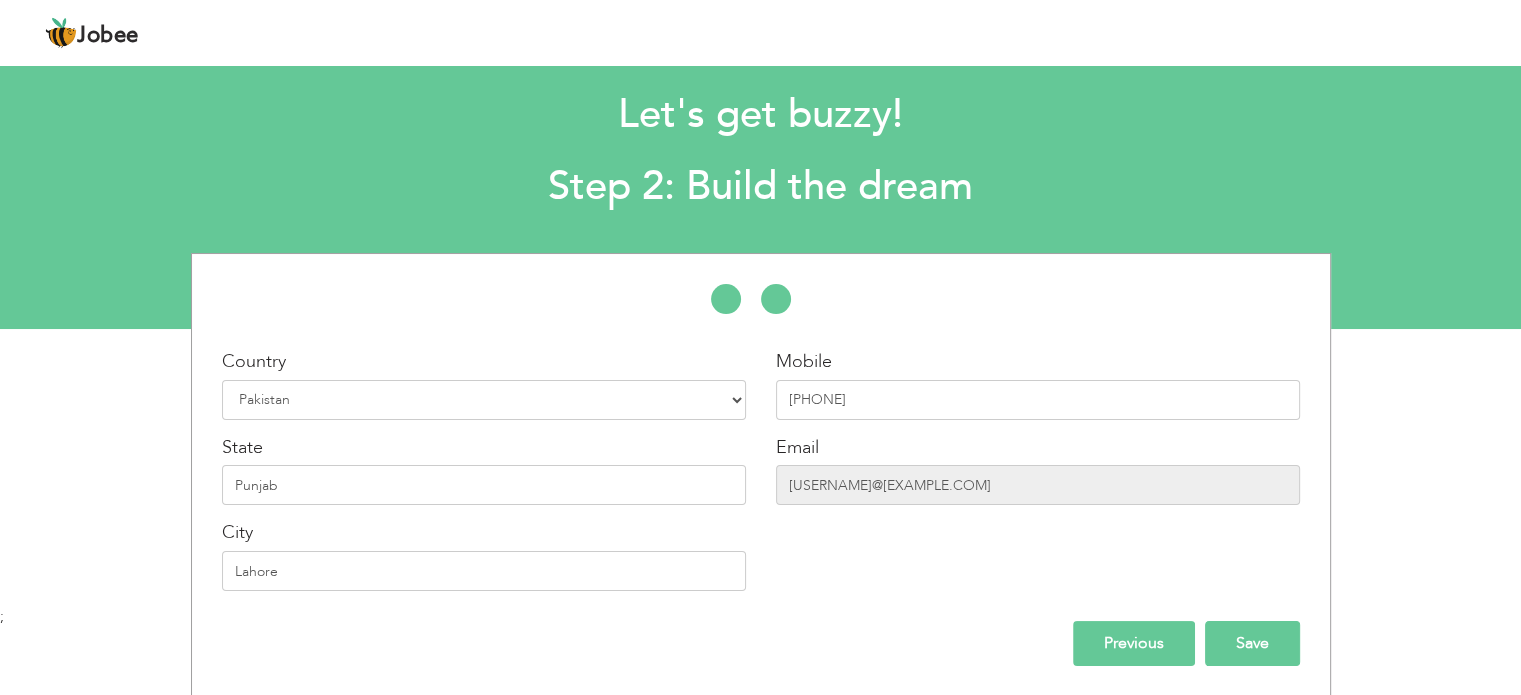 click on "Save" at bounding box center [1252, 643] 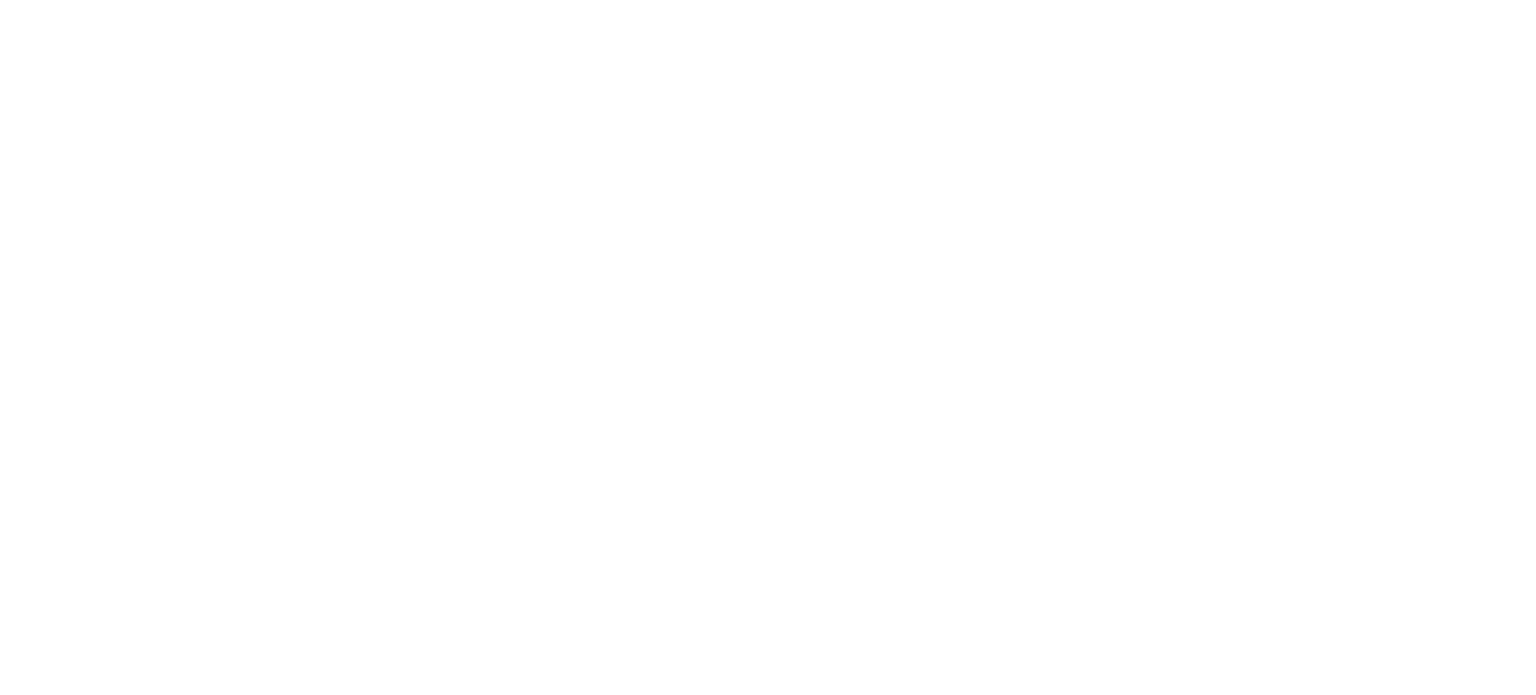 scroll, scrollTop: 0, scrollLeft: 0, axis: both 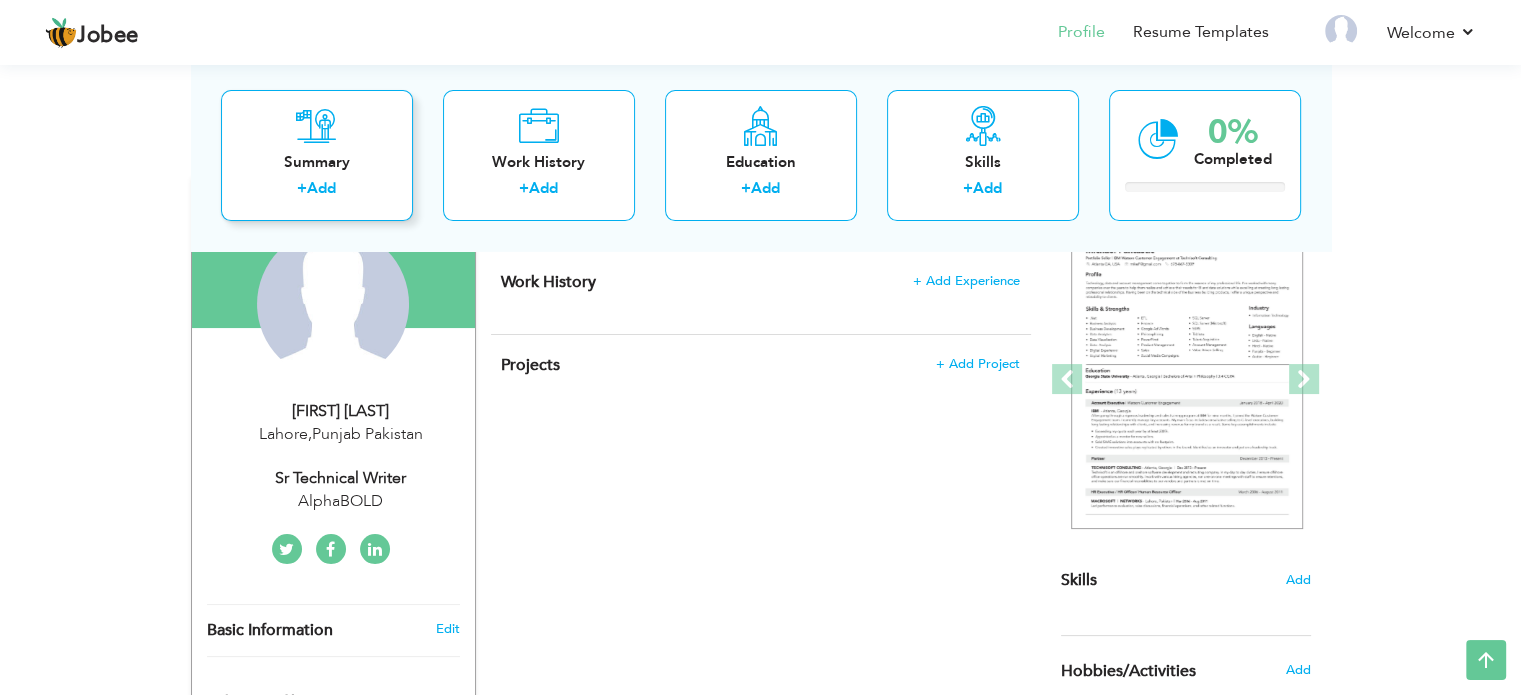 click on "Summary" at bounding box center [317, 162] 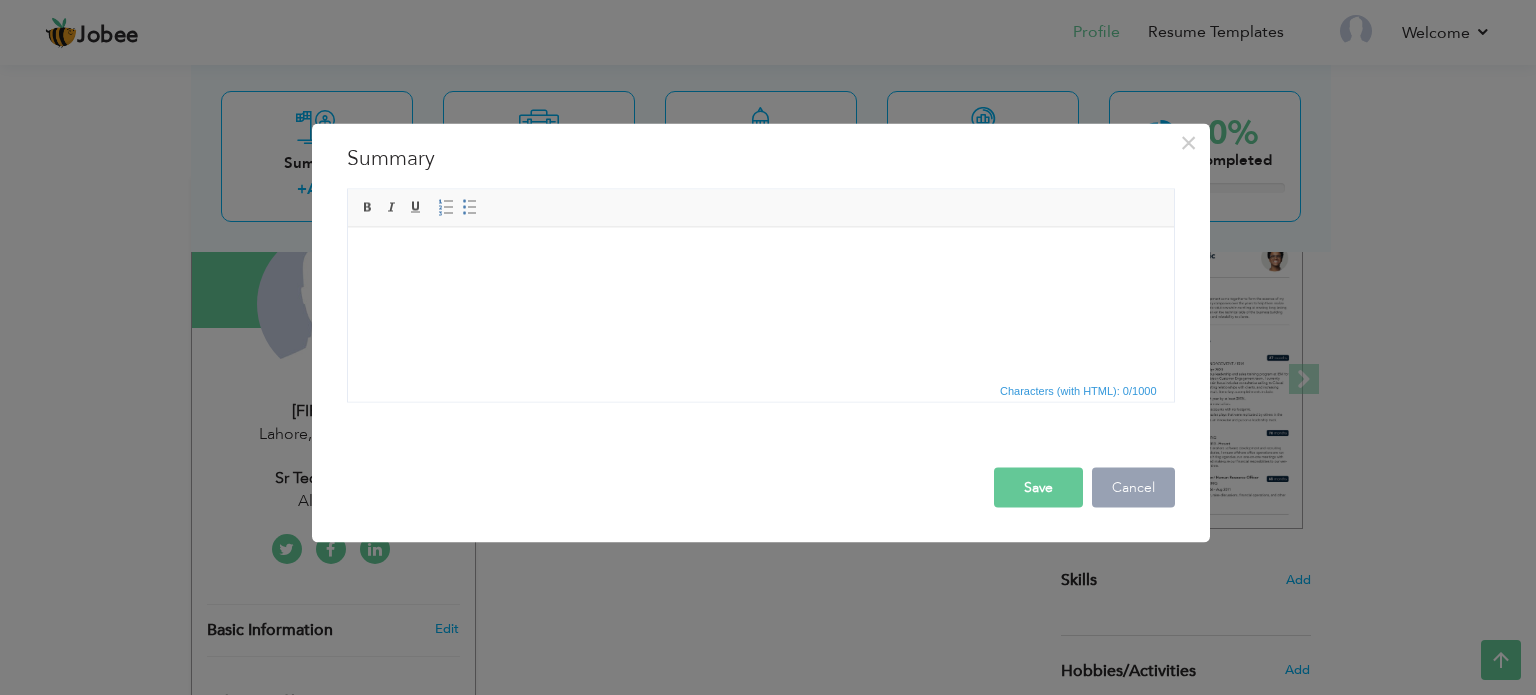 click on "Cancel" at bounding box center (1133, 487) 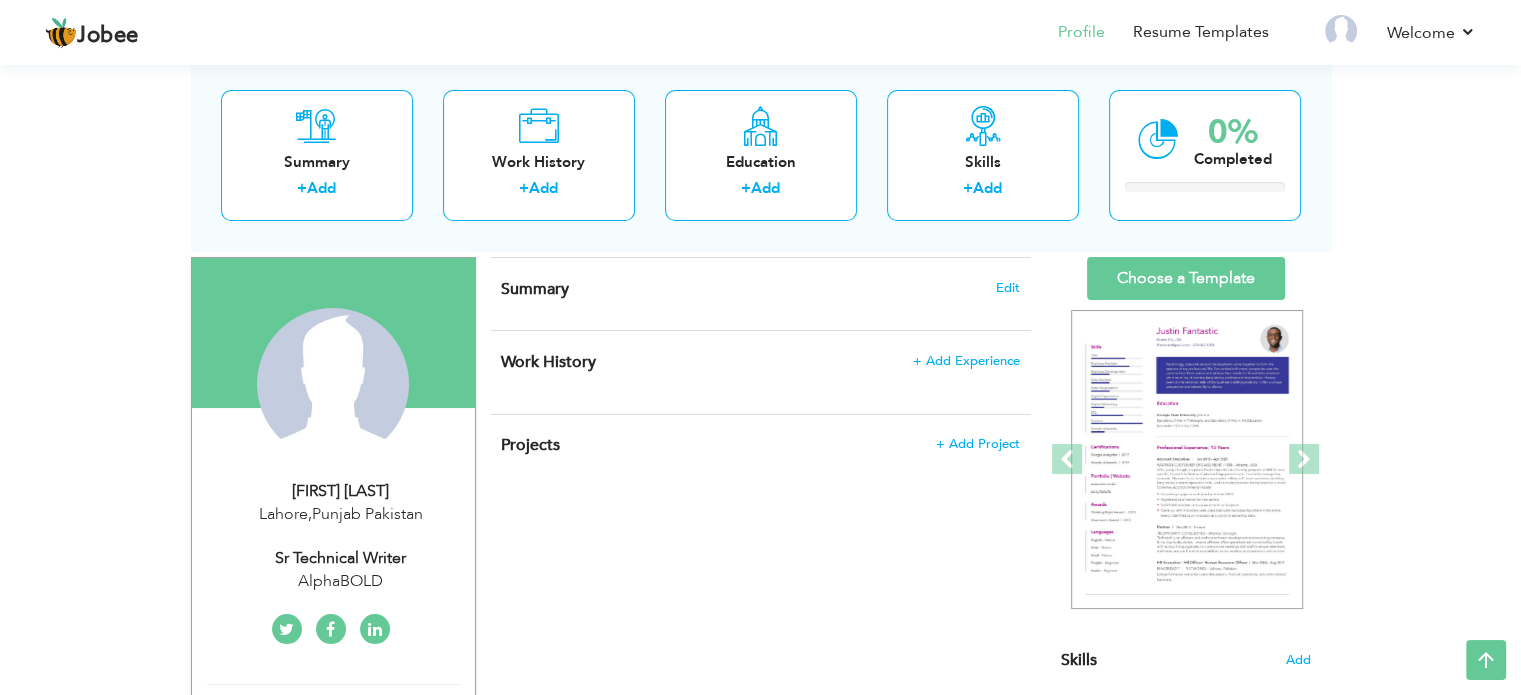 scroll, scrollTop: 0, scrollLeft: 0, axis: both 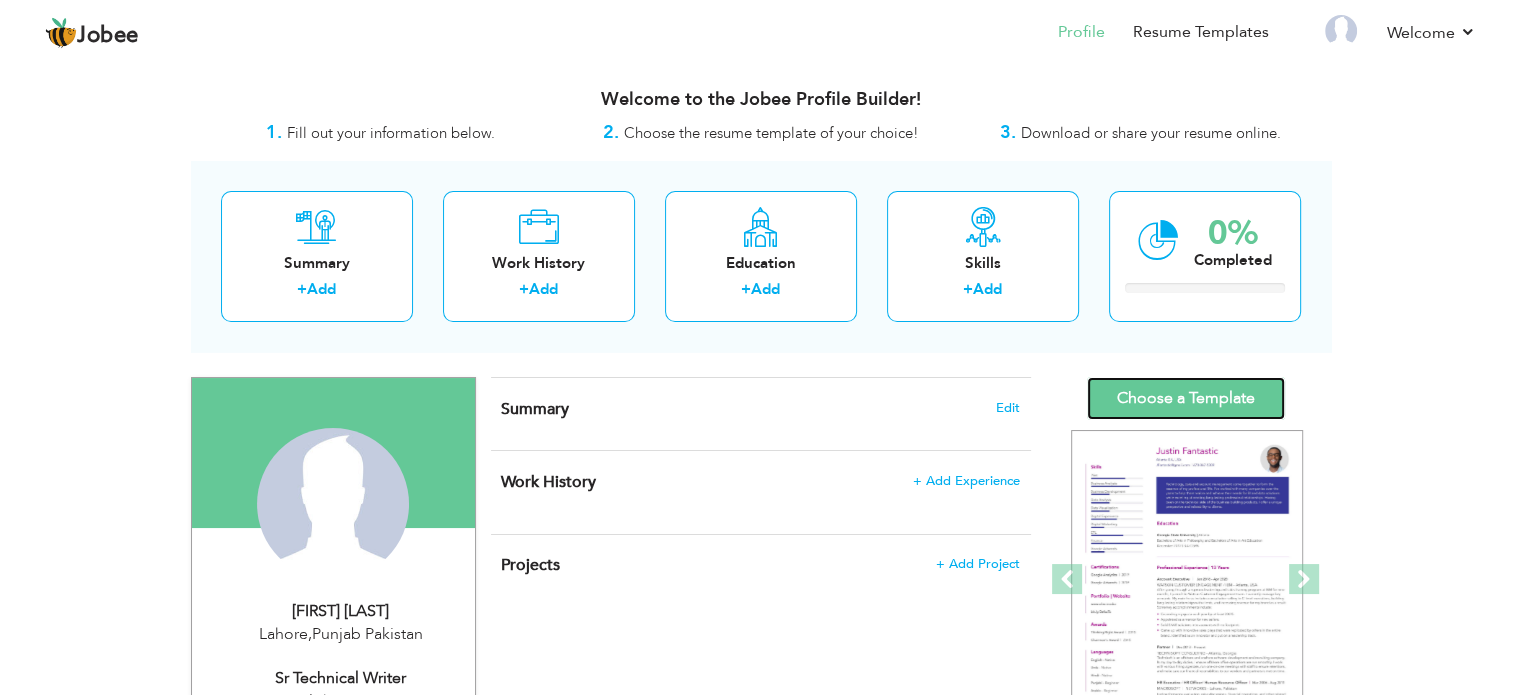click on "Choose a Template" at bounding box center [1186, 398] 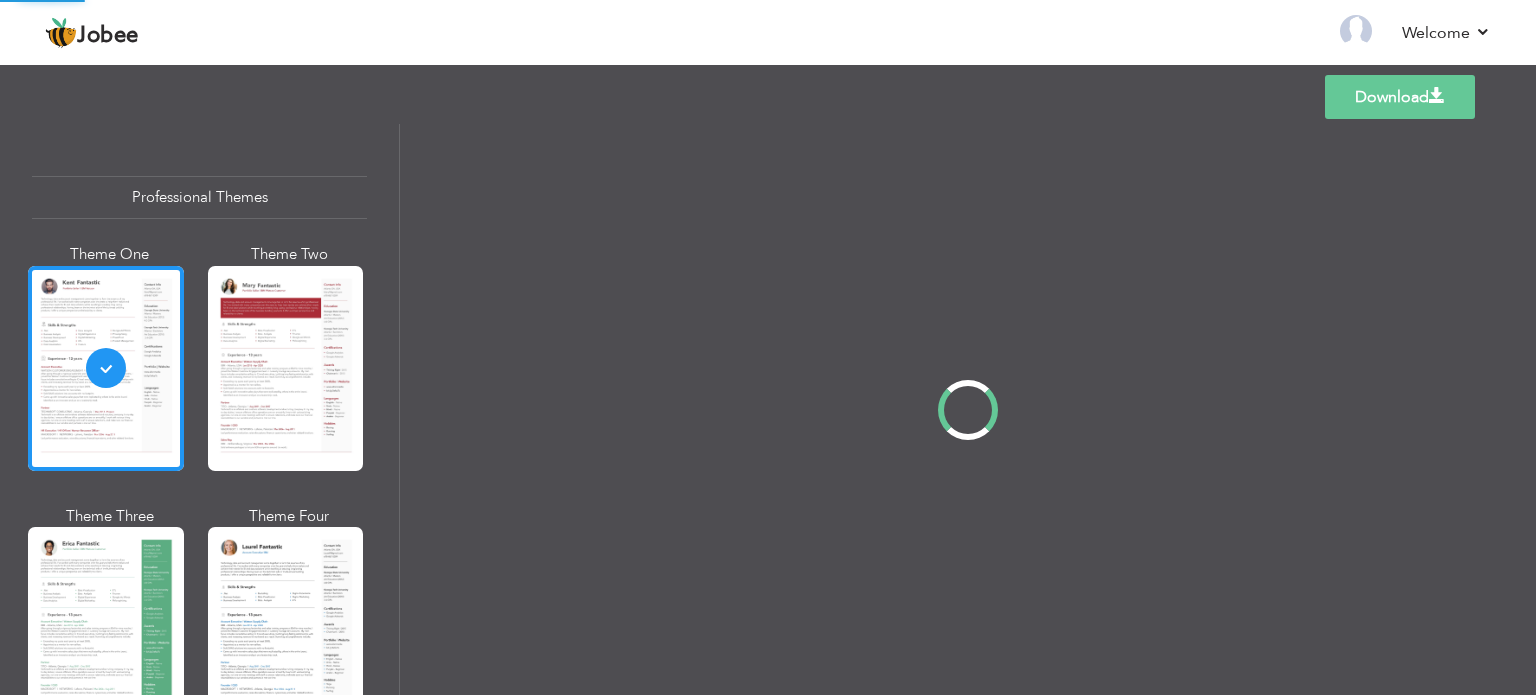 scroll, scrollTop: 0, scrollLeft: 0, axis: both 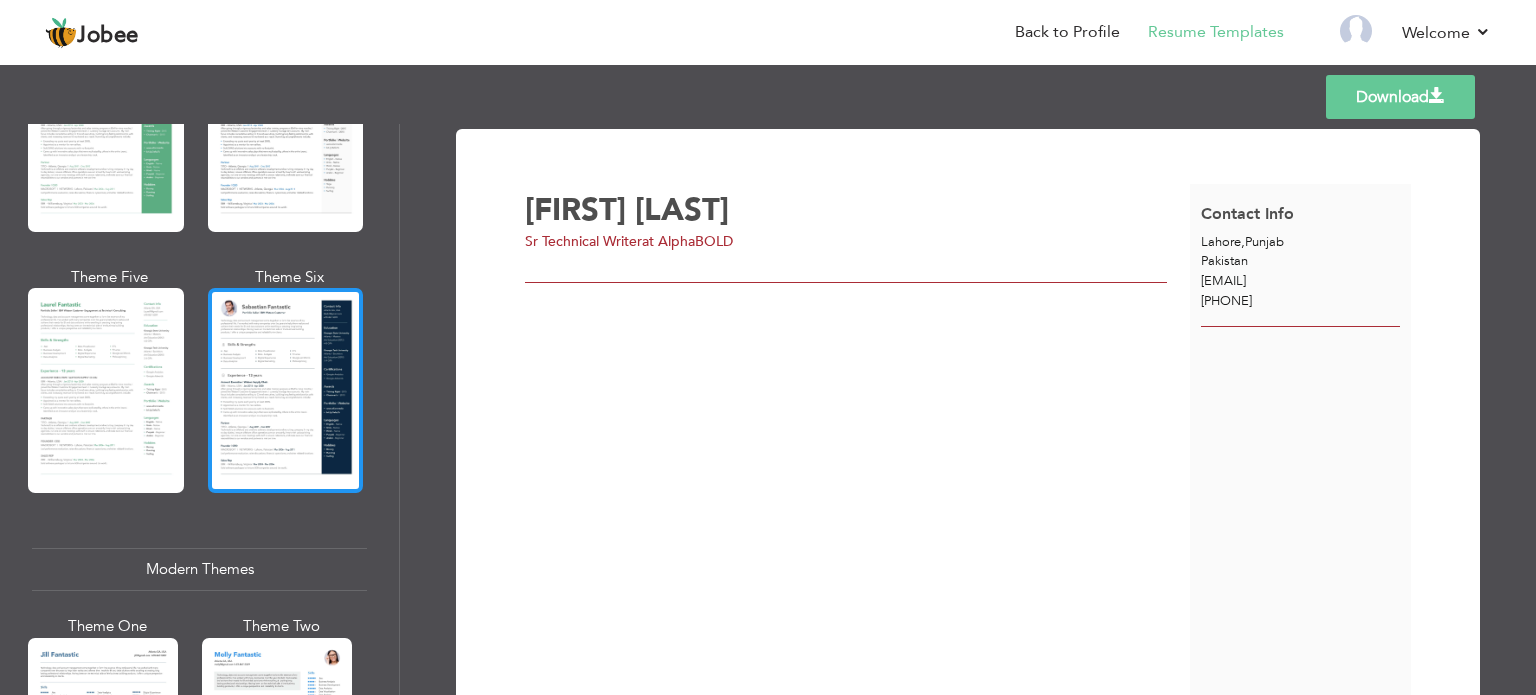 click at bounding box center [286, 390] 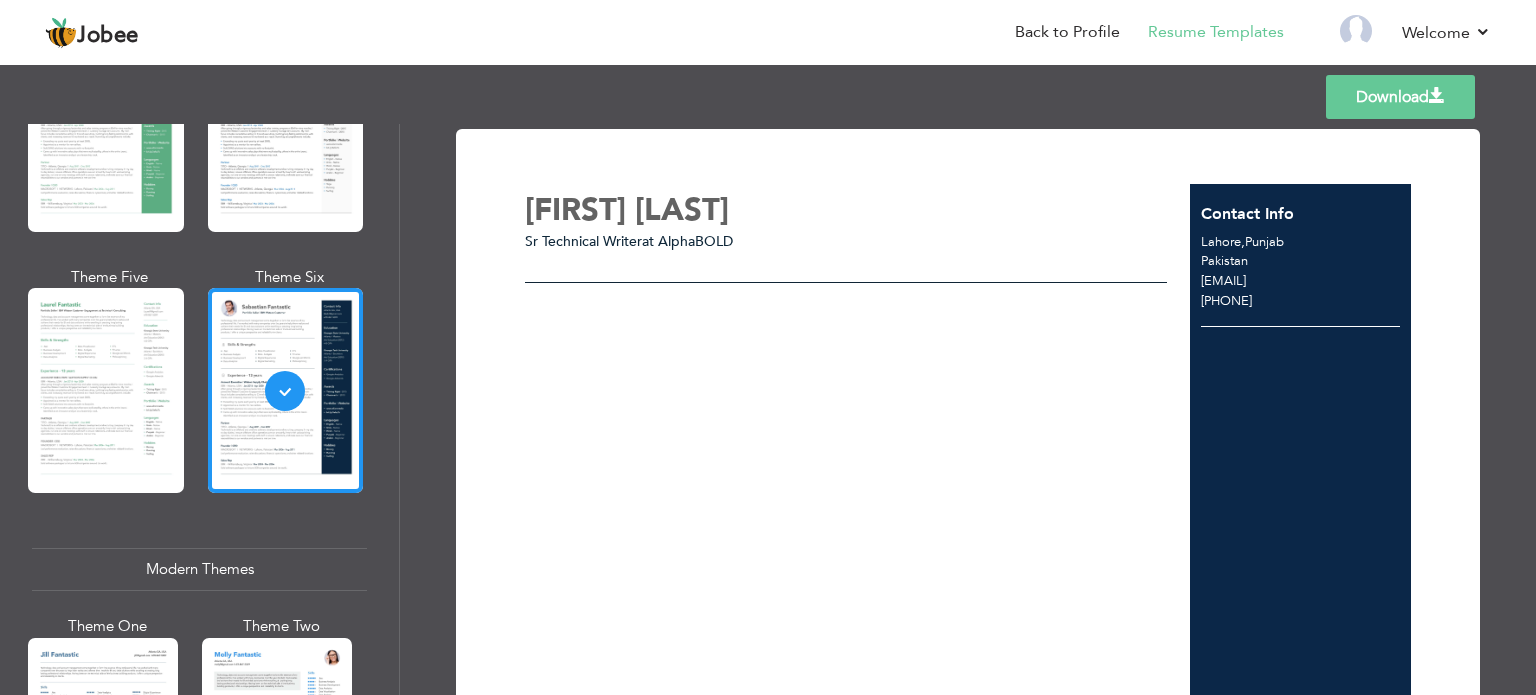 scroll, scrollTop: 0, scrollLeft: 0, axis: both 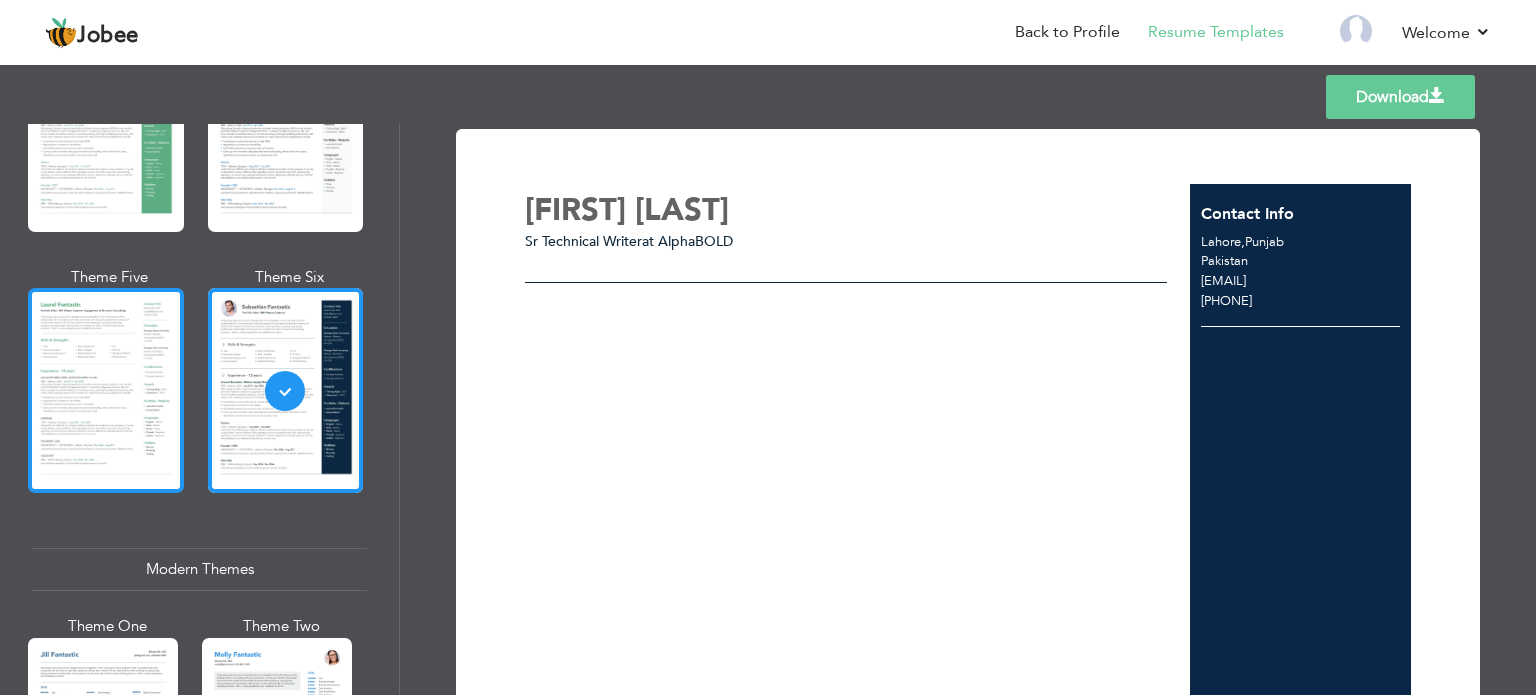 click at bounding box center (106, 390) 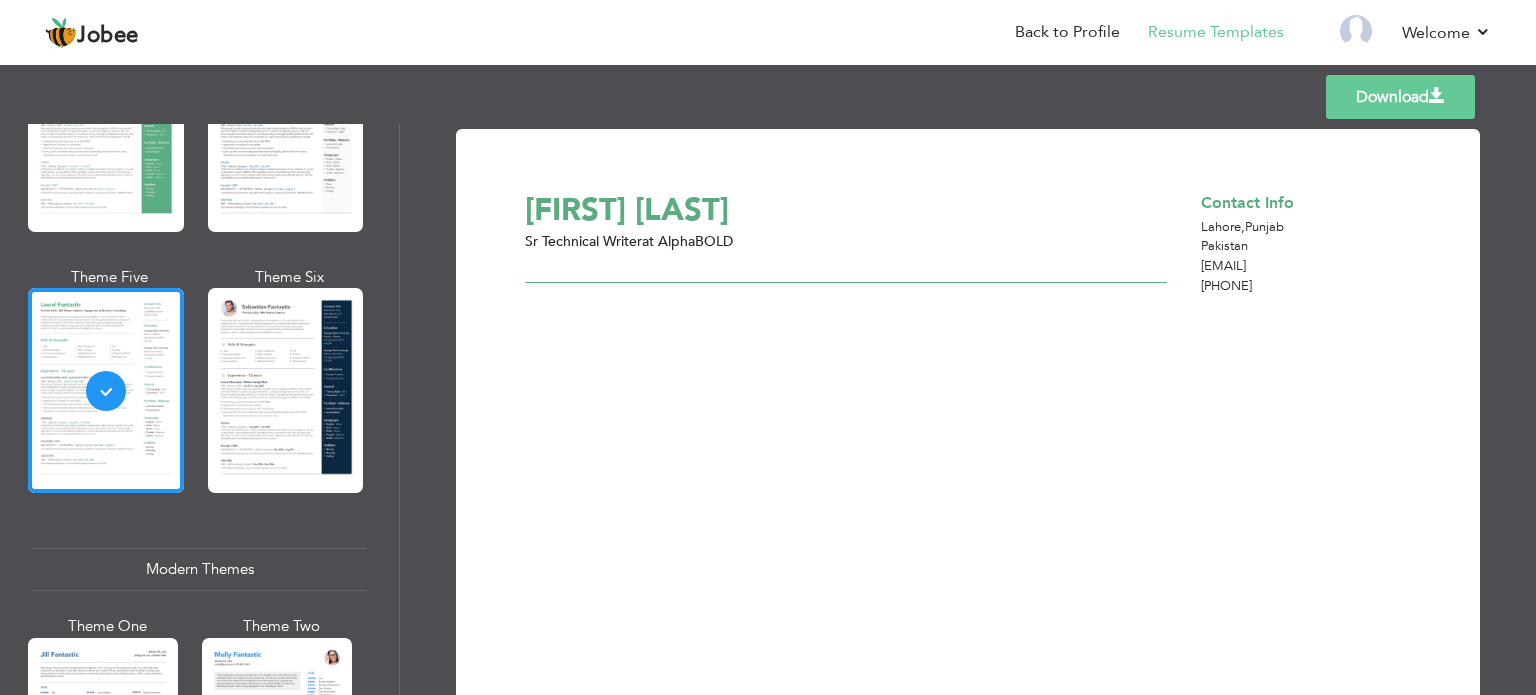 click on "Download" at bounding box center (1400, 97) 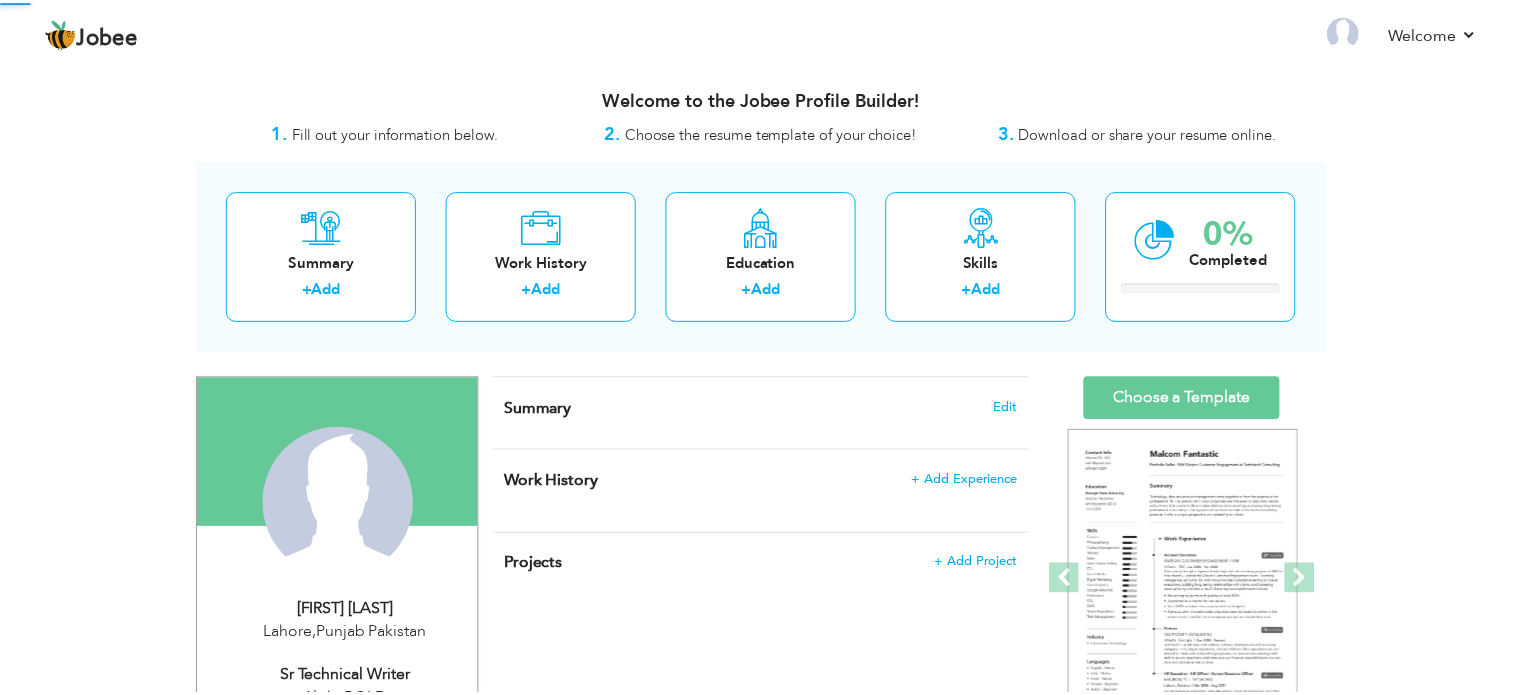 scroll, scrollTop: 0, scrollLeft: 0, axis: both 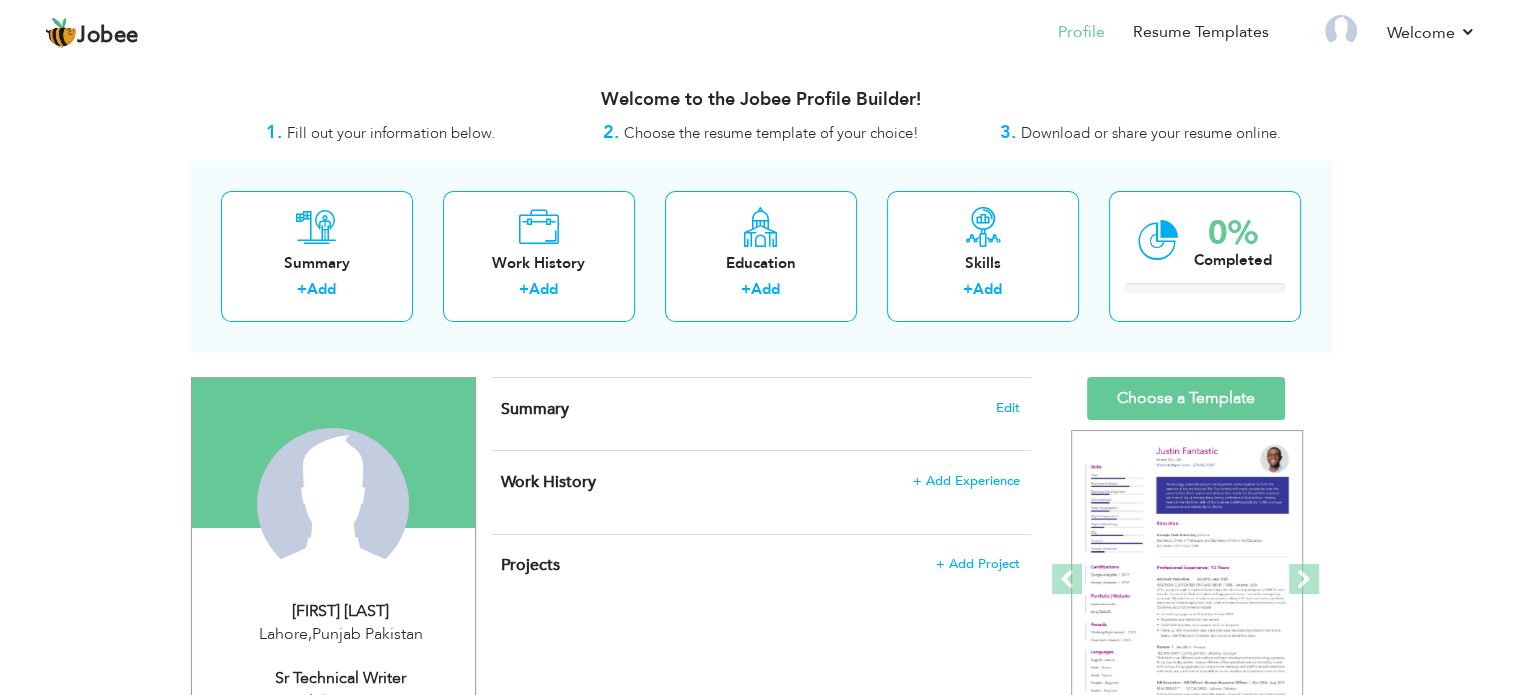 click on "View Resume
Export PDF
Profile
Summary
Public Link
Experience
Education
Awards
Work Histroy
Projects
Certifications
Skills
Preferred Job City" at bounding box center [760, 736] 